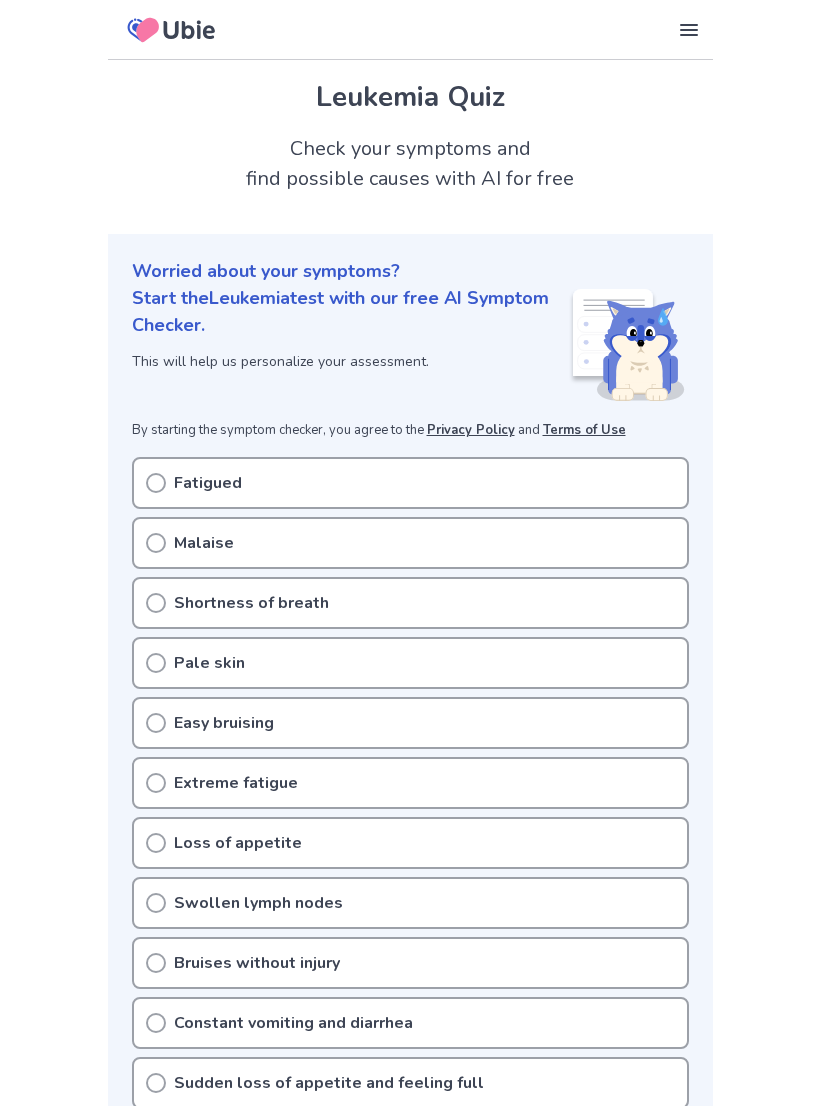 scroll, scrollTop: 0, scrollLeft: 0, axis: both 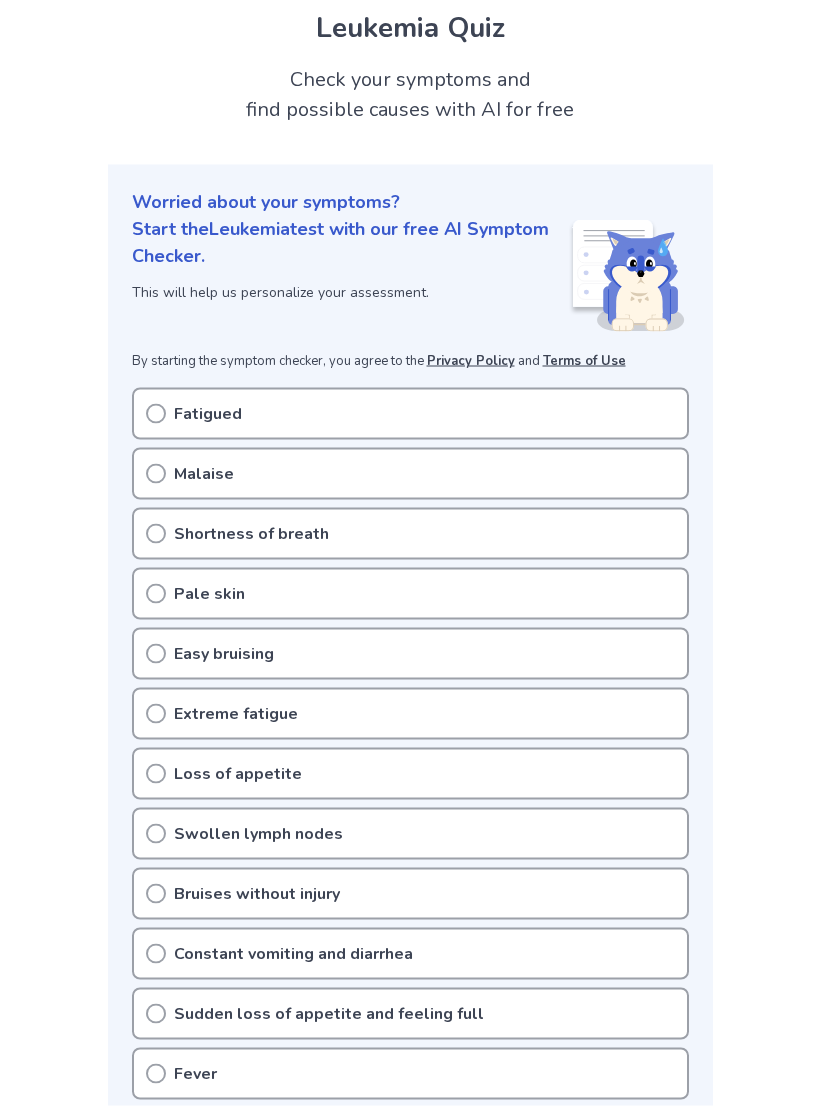 click on "Easy bruising" at bounding box center [410, 654] 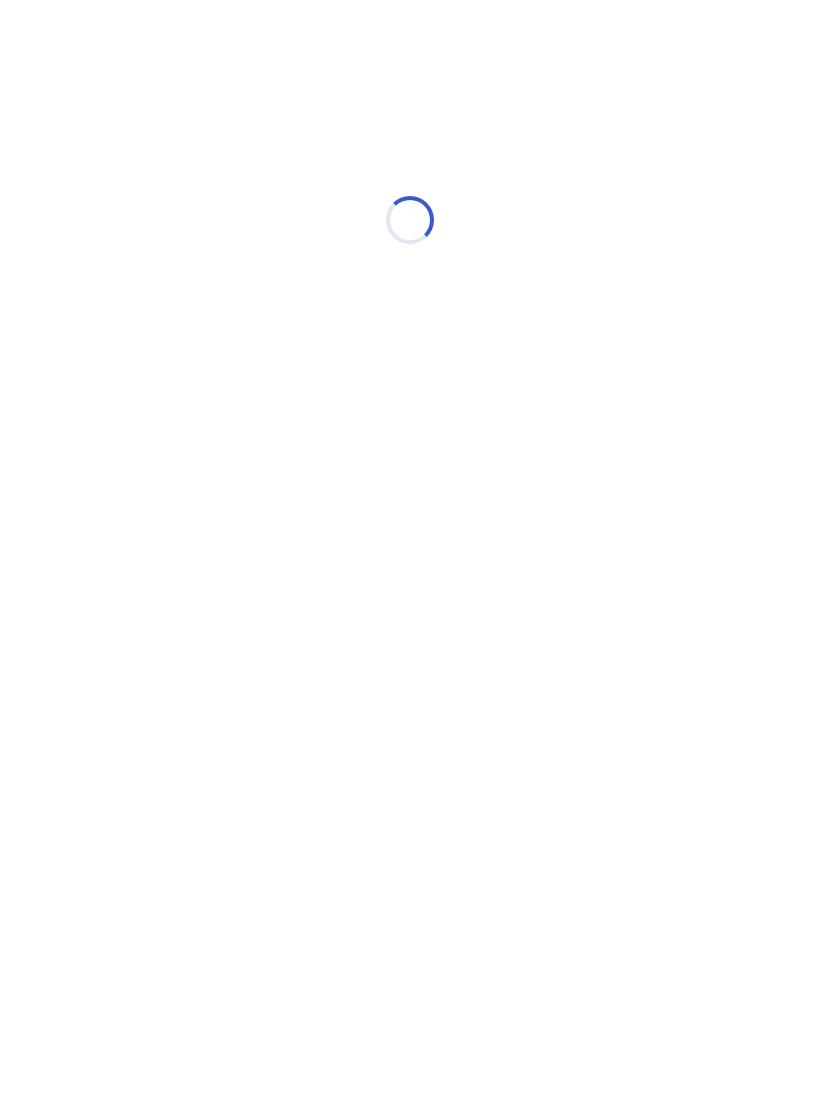 scroll, scrollTop: 0, scrollLeft: 0, axis: both 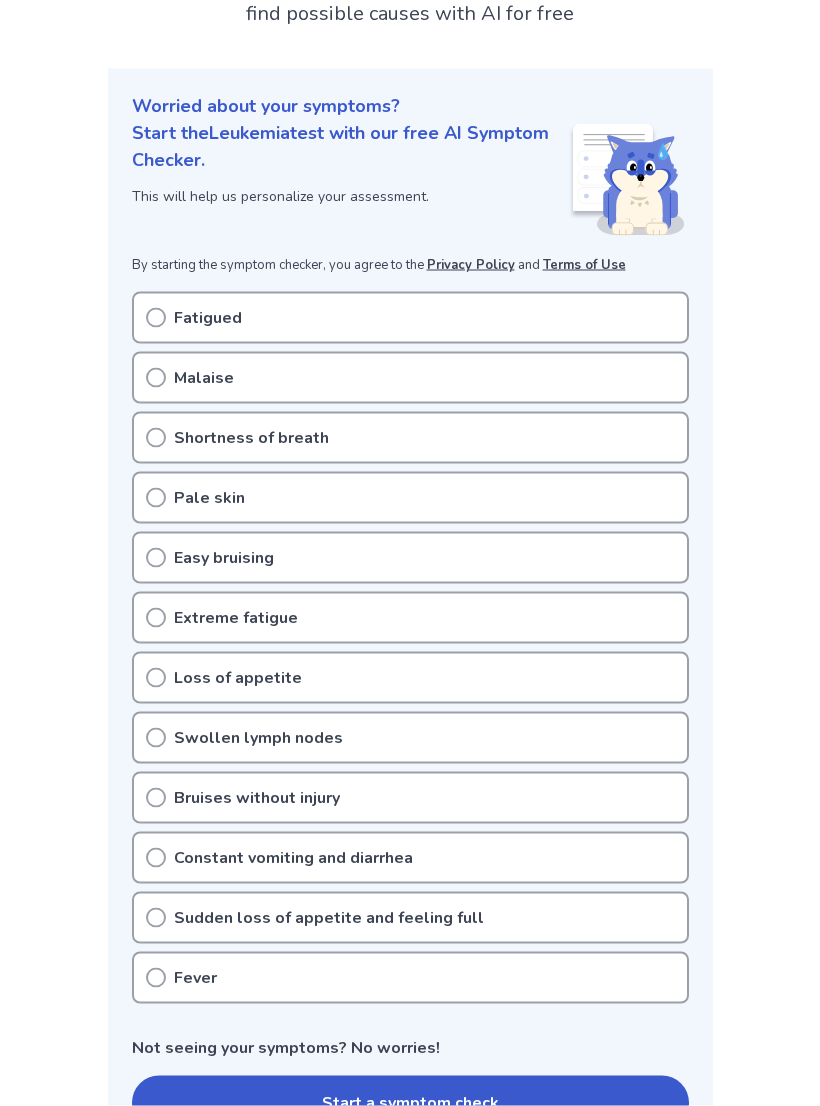 click 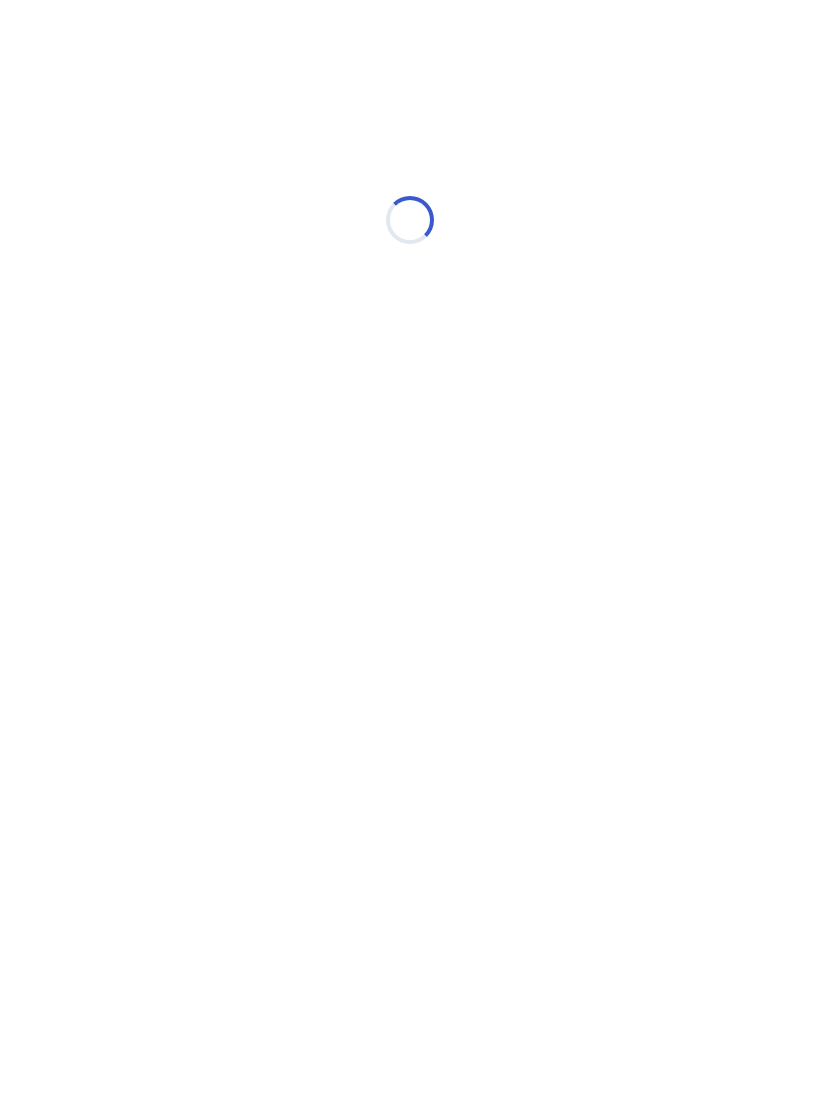 scroll, scrollTop: 0, scrollLeft: 0, axis: both 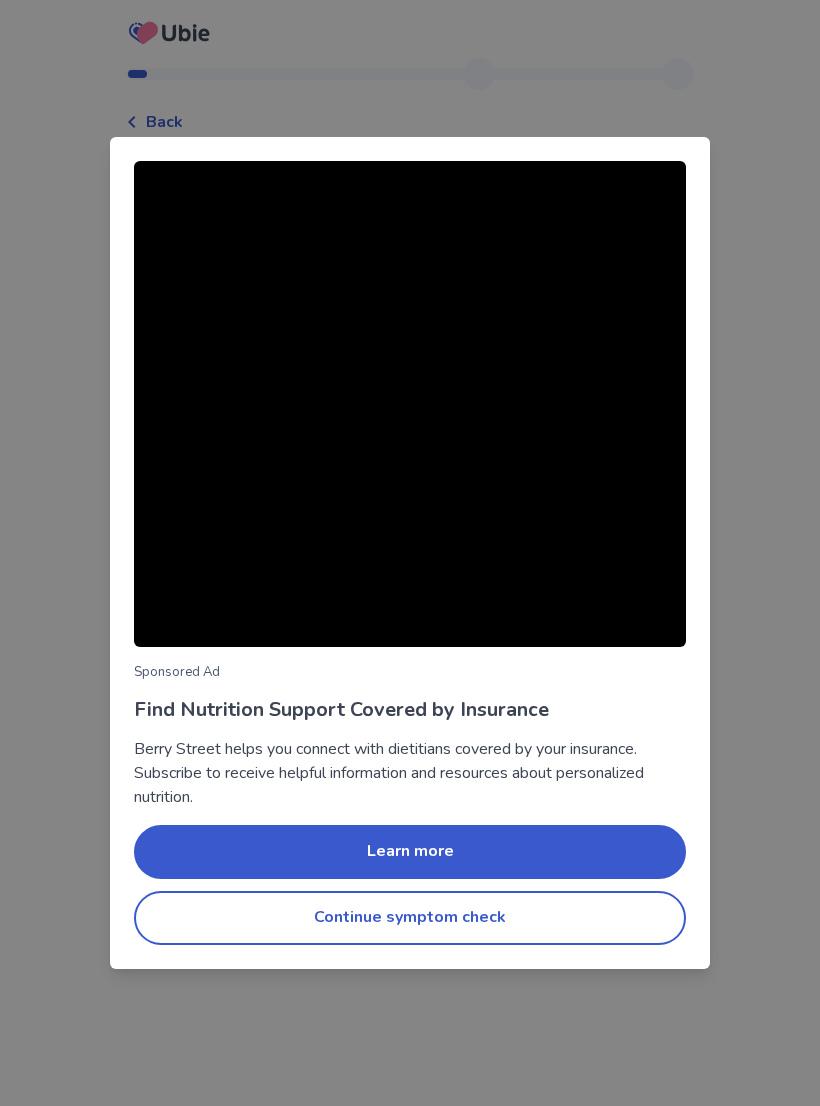 click on "Continue symptom check" at bounding box center [410, 918] 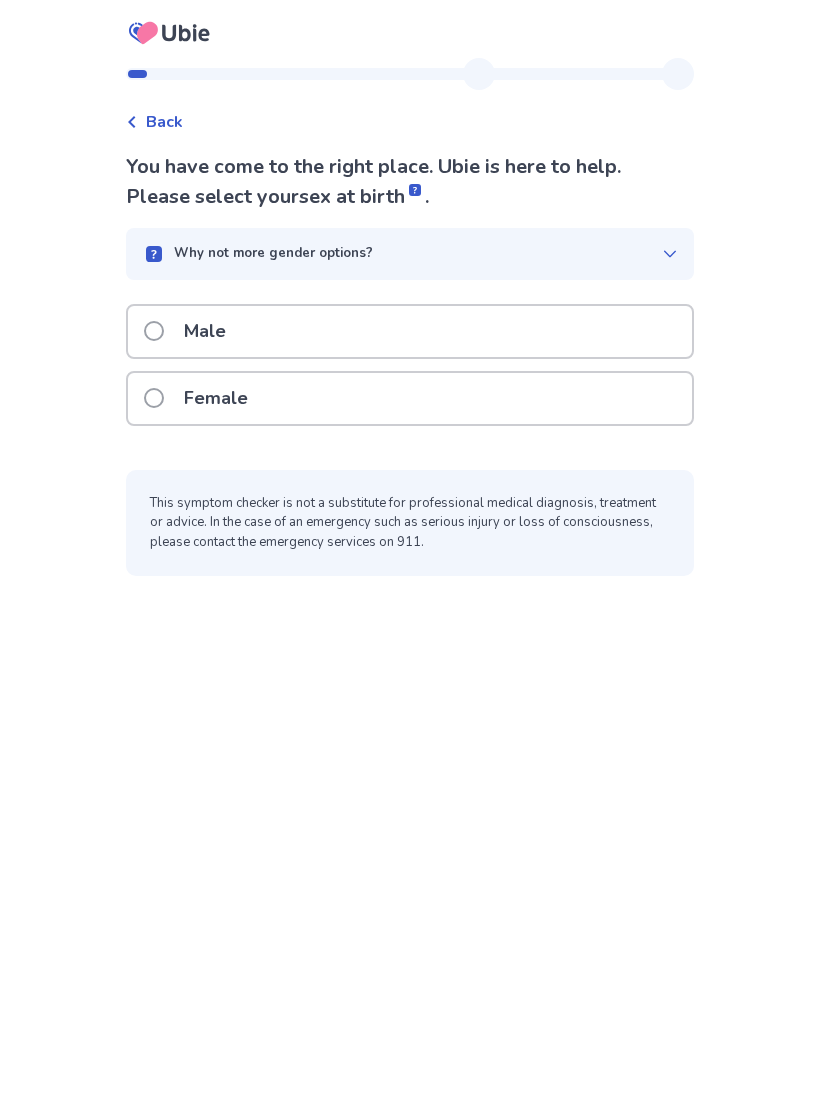 click on "Female" at bounding box center (410, 398) 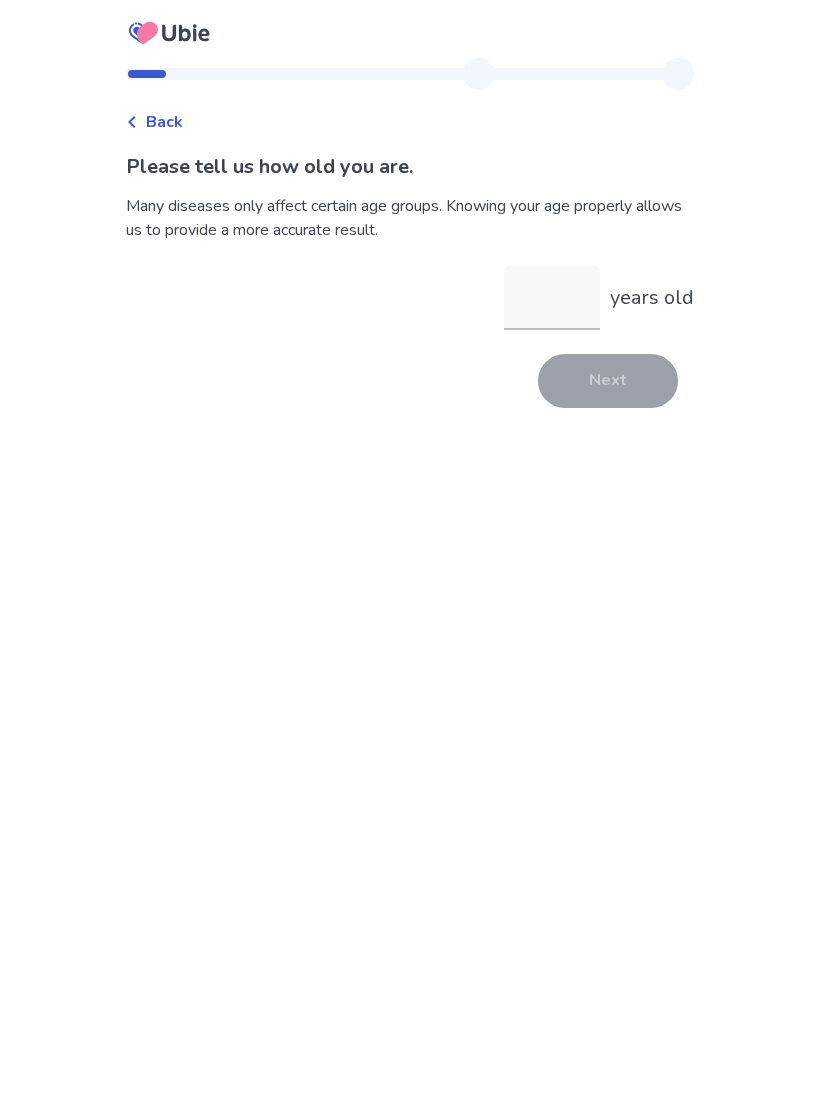 click on "years old" at bounding box center [552, 298] 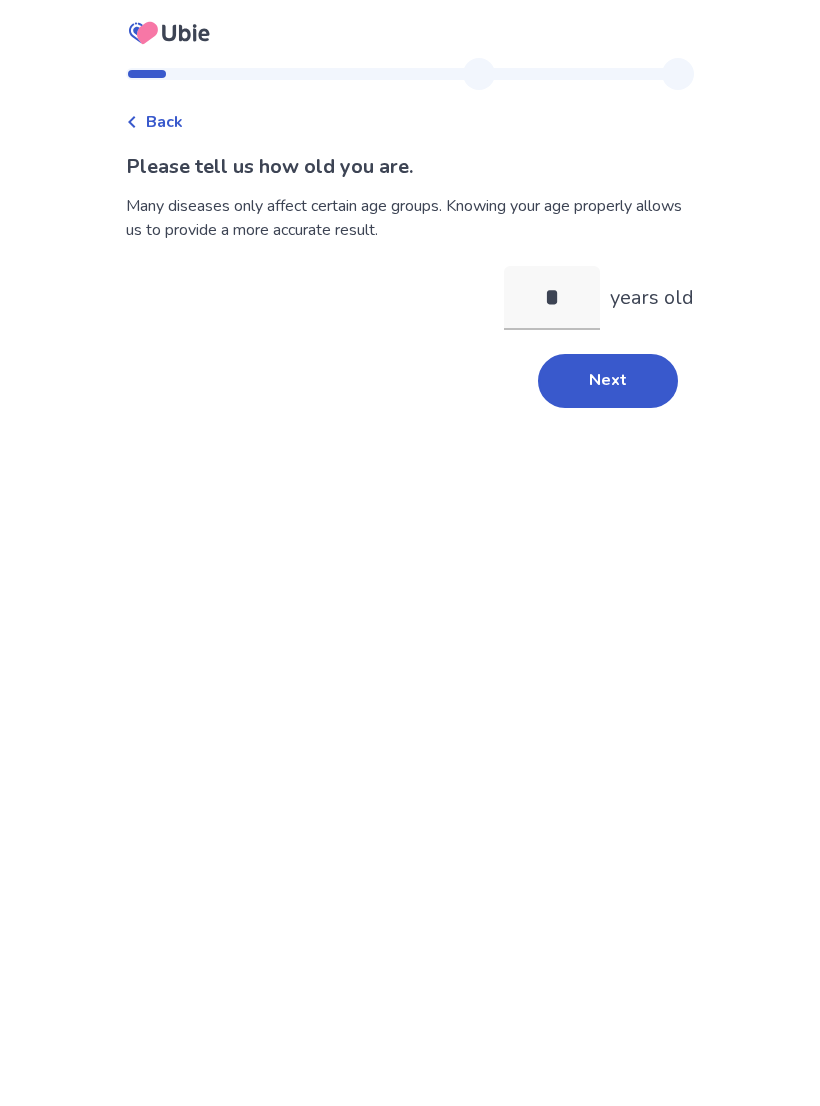 type on "**" 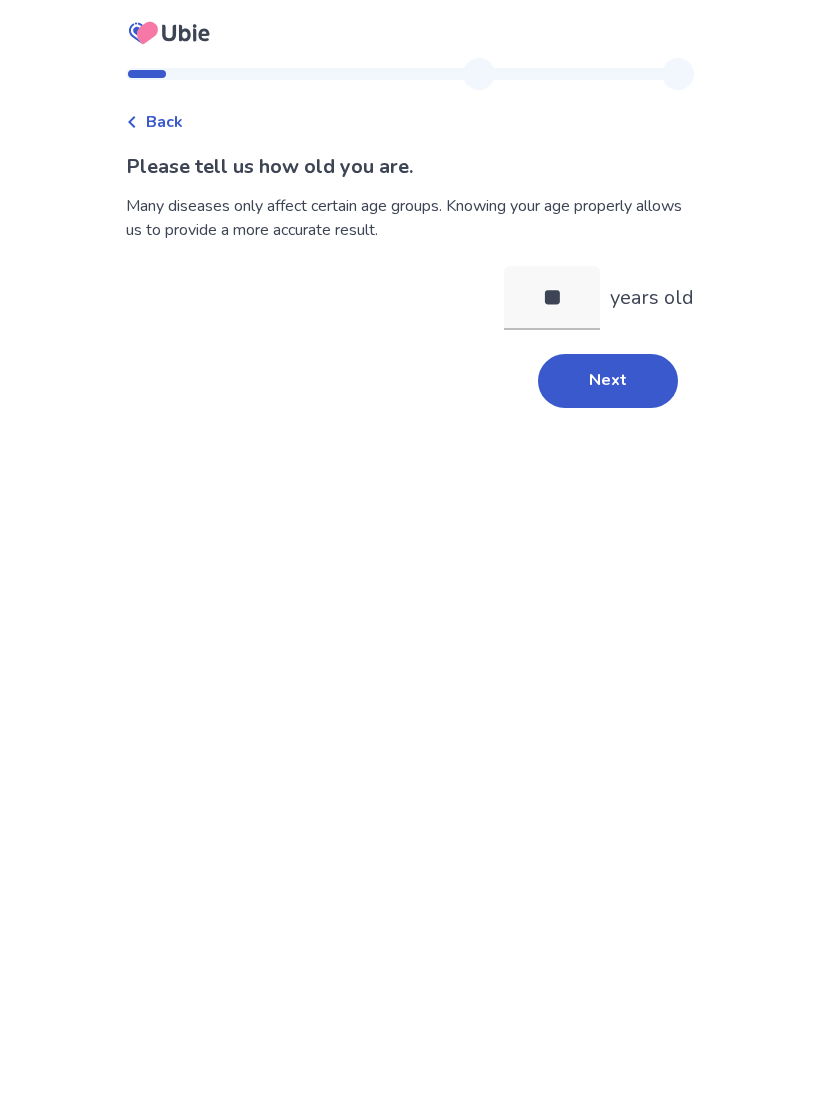click on "Next" at bounding box center [608, 381] 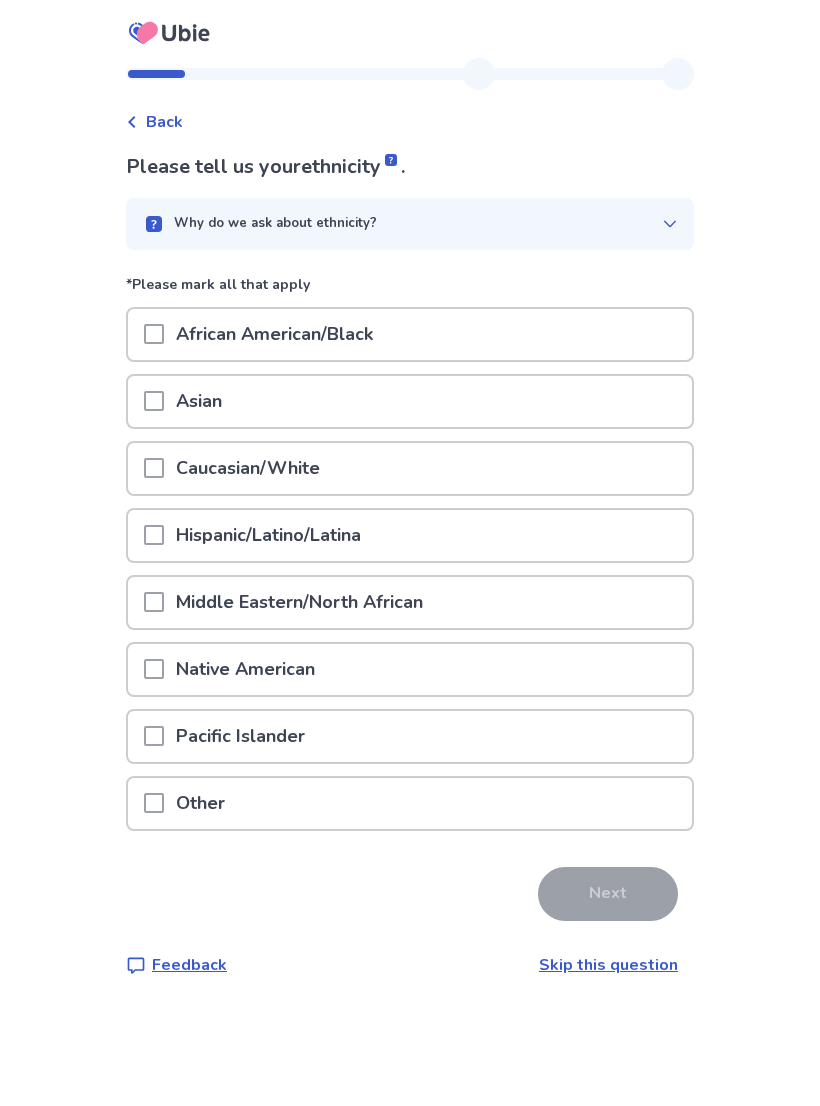 click on "Caucasian/White" at bounding box center (410, 468) 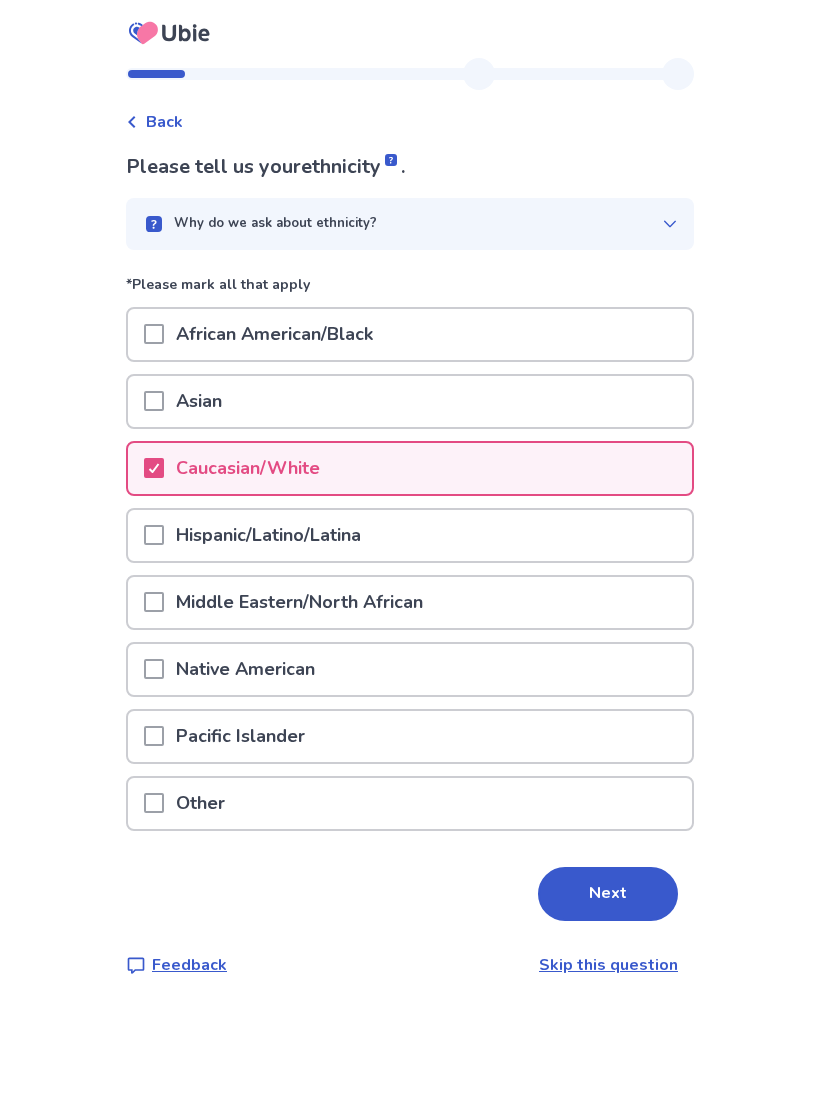 click on "Next" at bounding box center (608, 894) 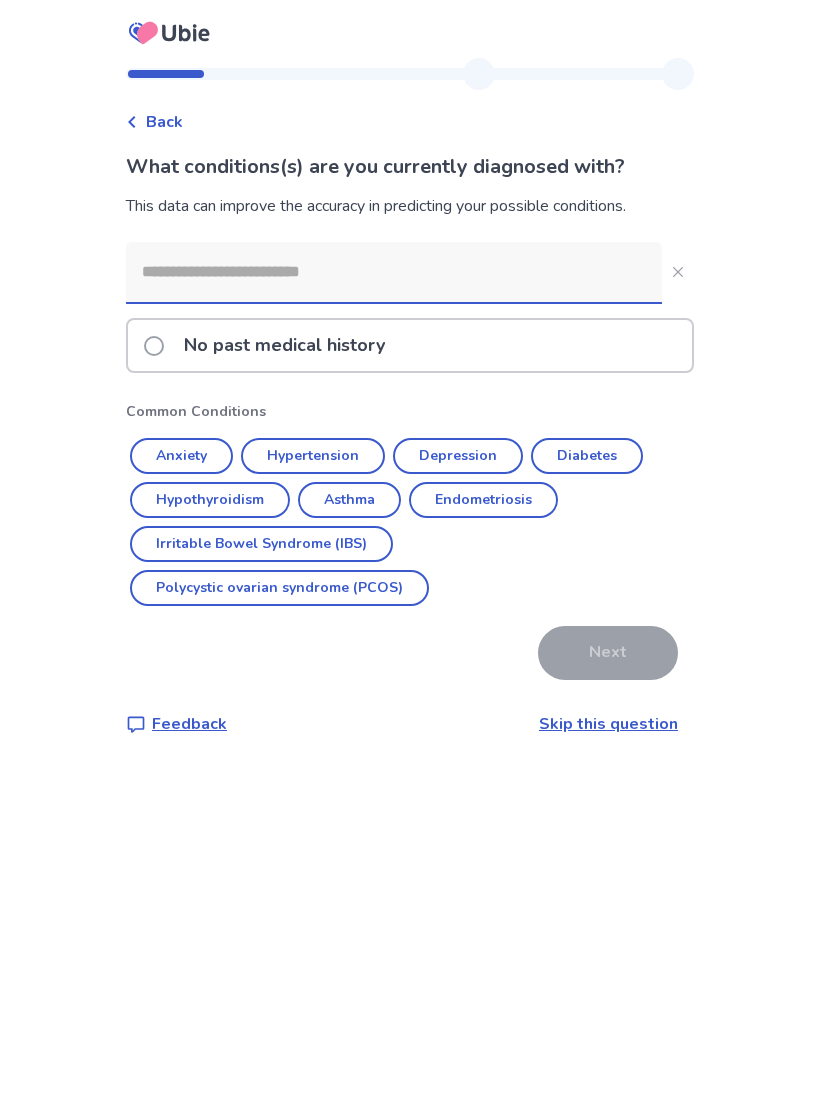 click on "Anxiety" at bounding box center [181, 456] 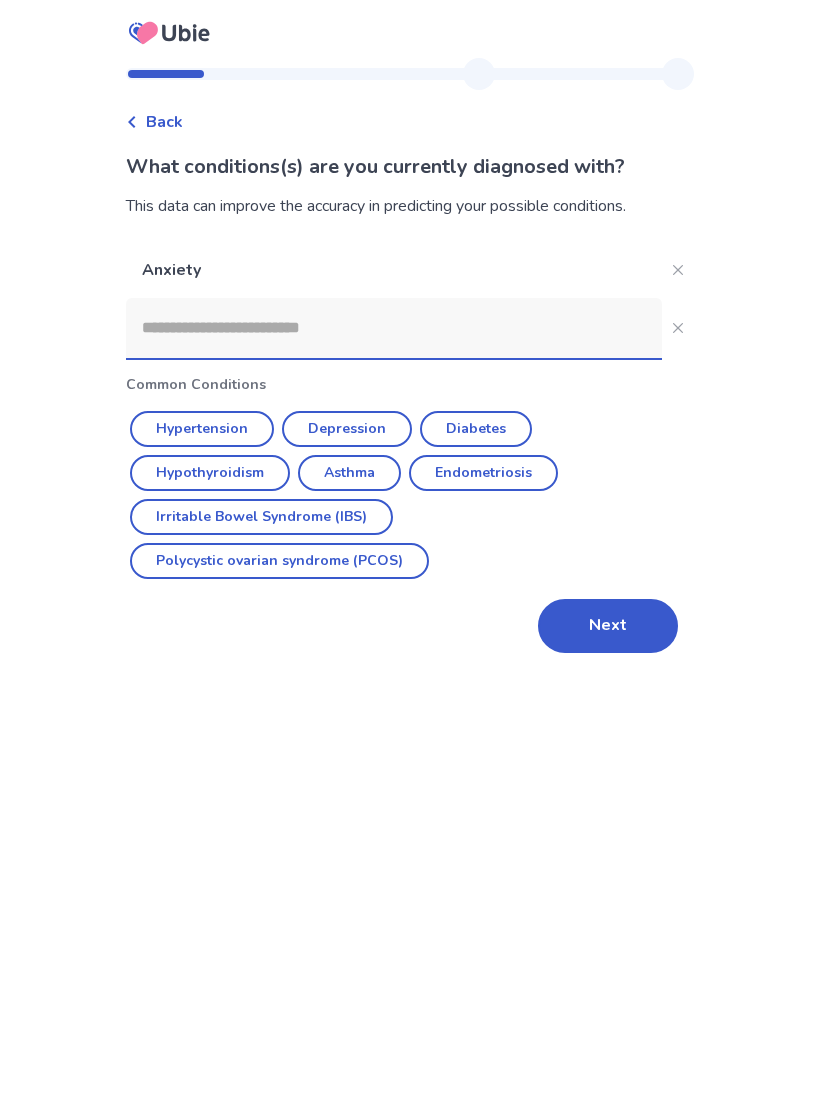 click on "Irritable Bowel Syndrome (IBS)" at bounding box center (261, 517) 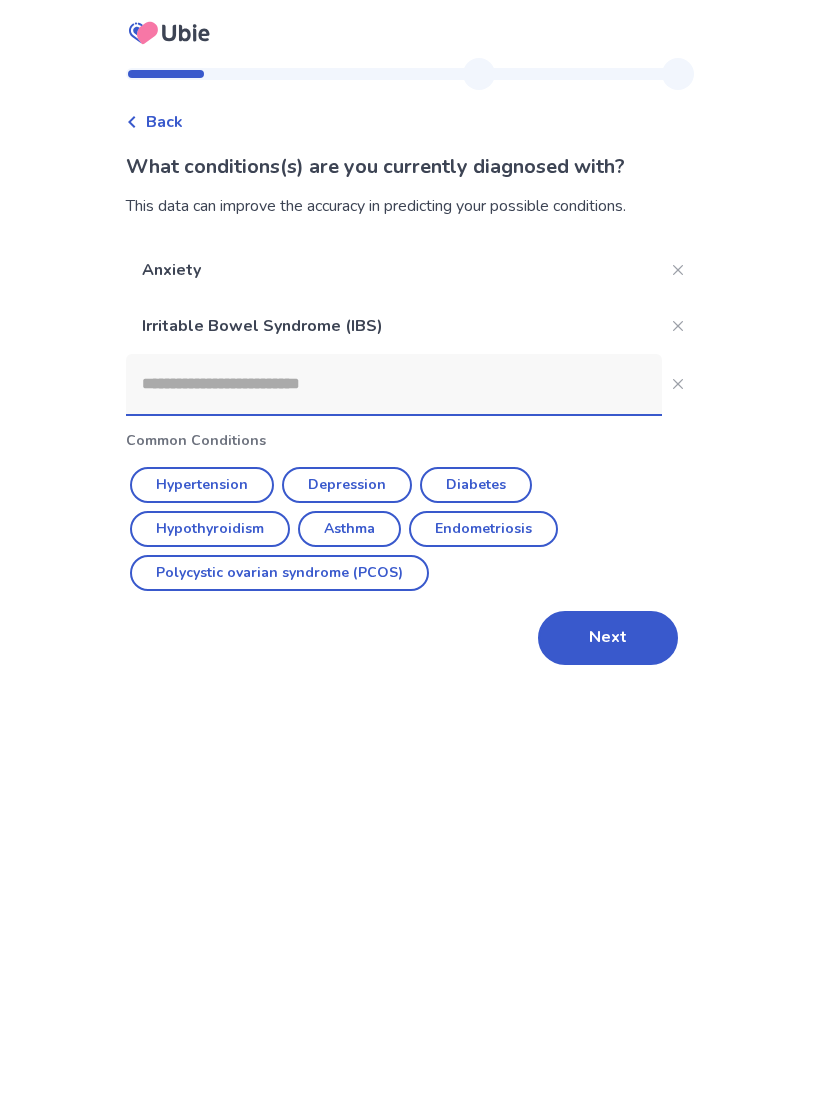 click on "Next" at bounding box center [608, 638] 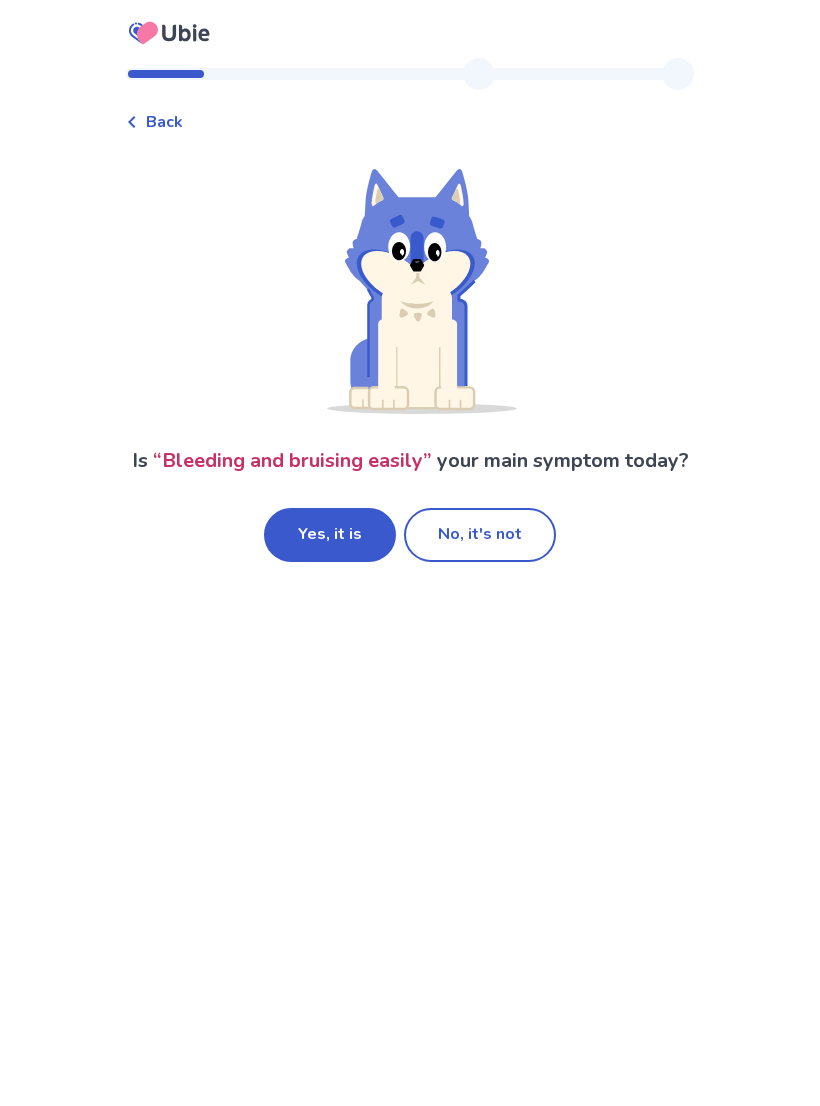 click on "No, it's not" at bounding box center (480, 535) 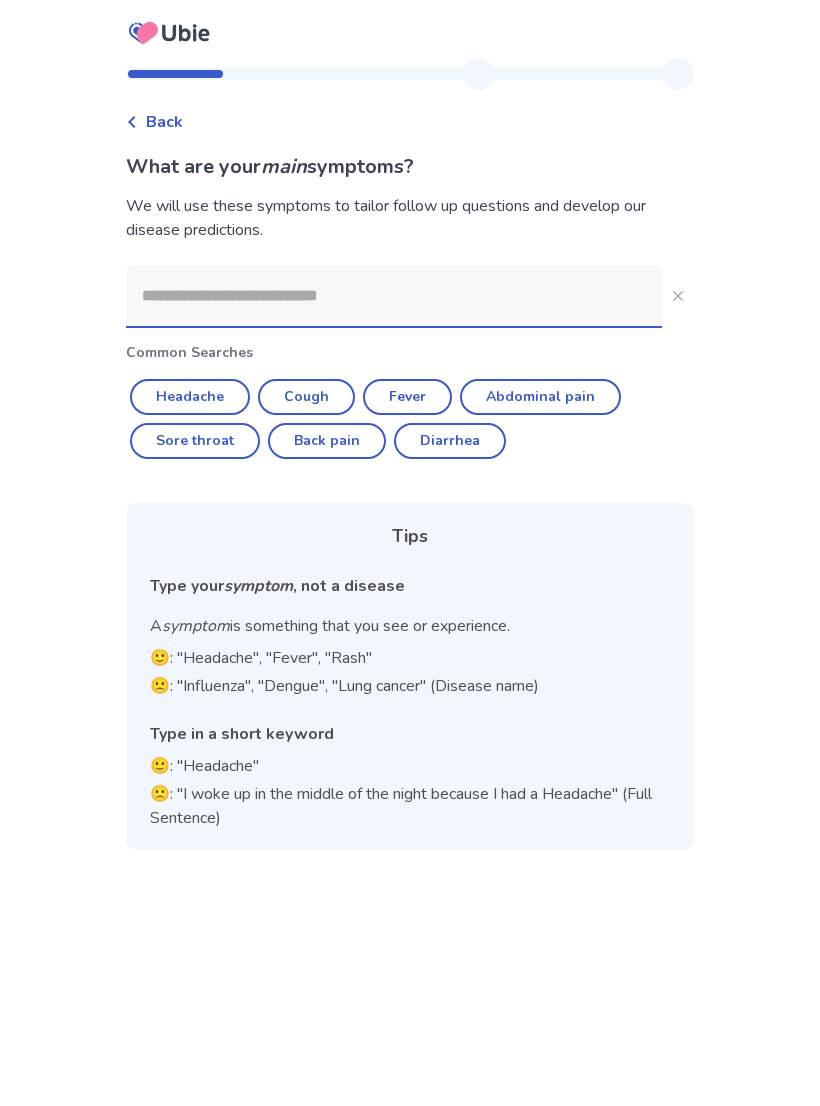 click 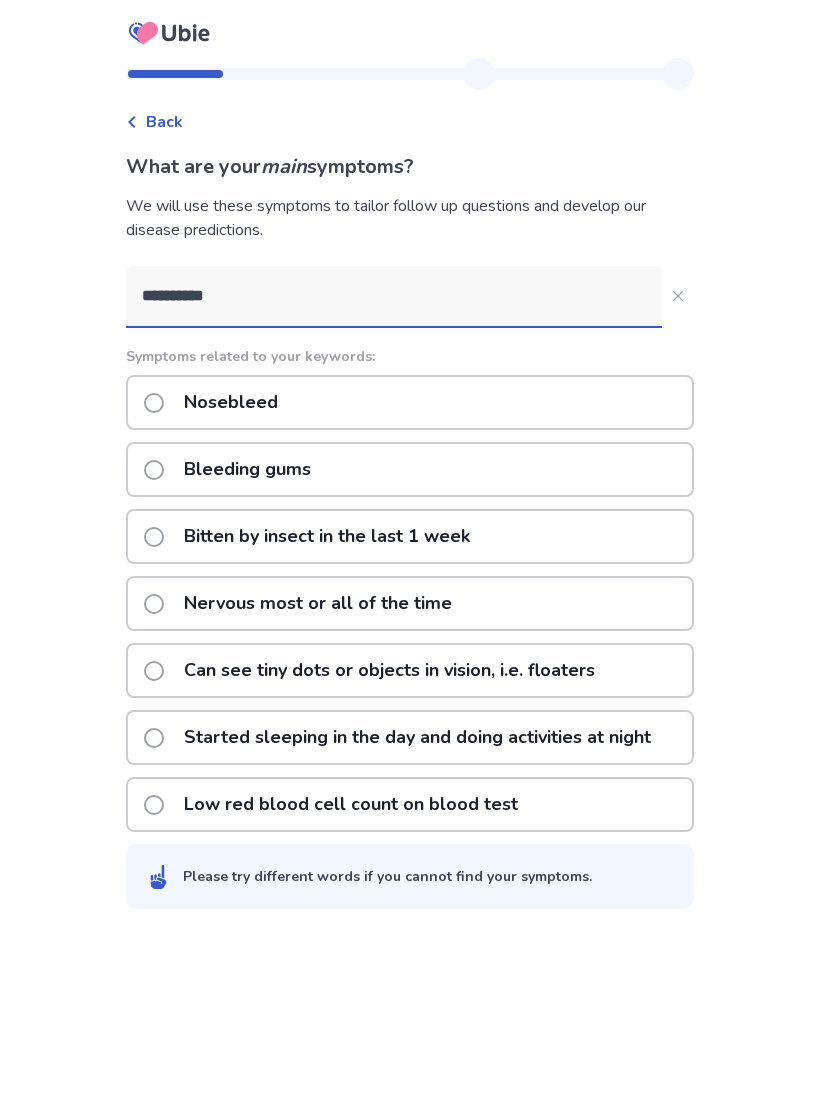 type on "**********" 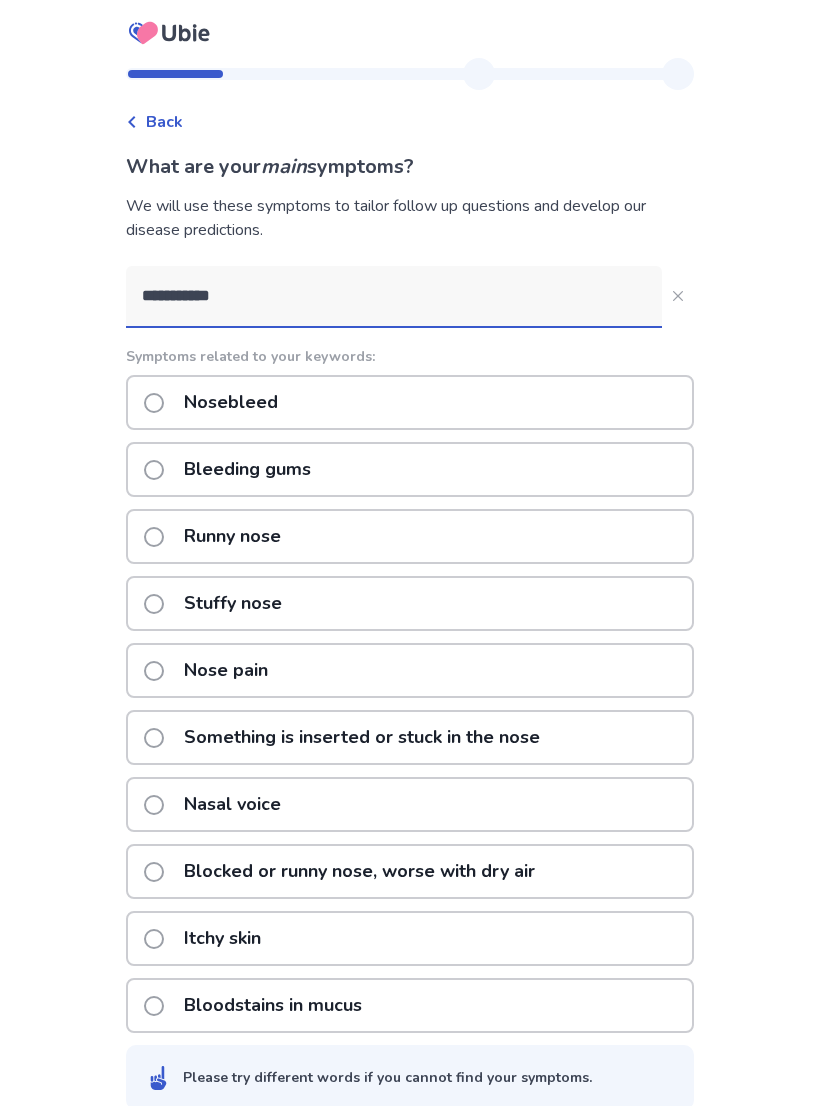 click on "Nosebleed" 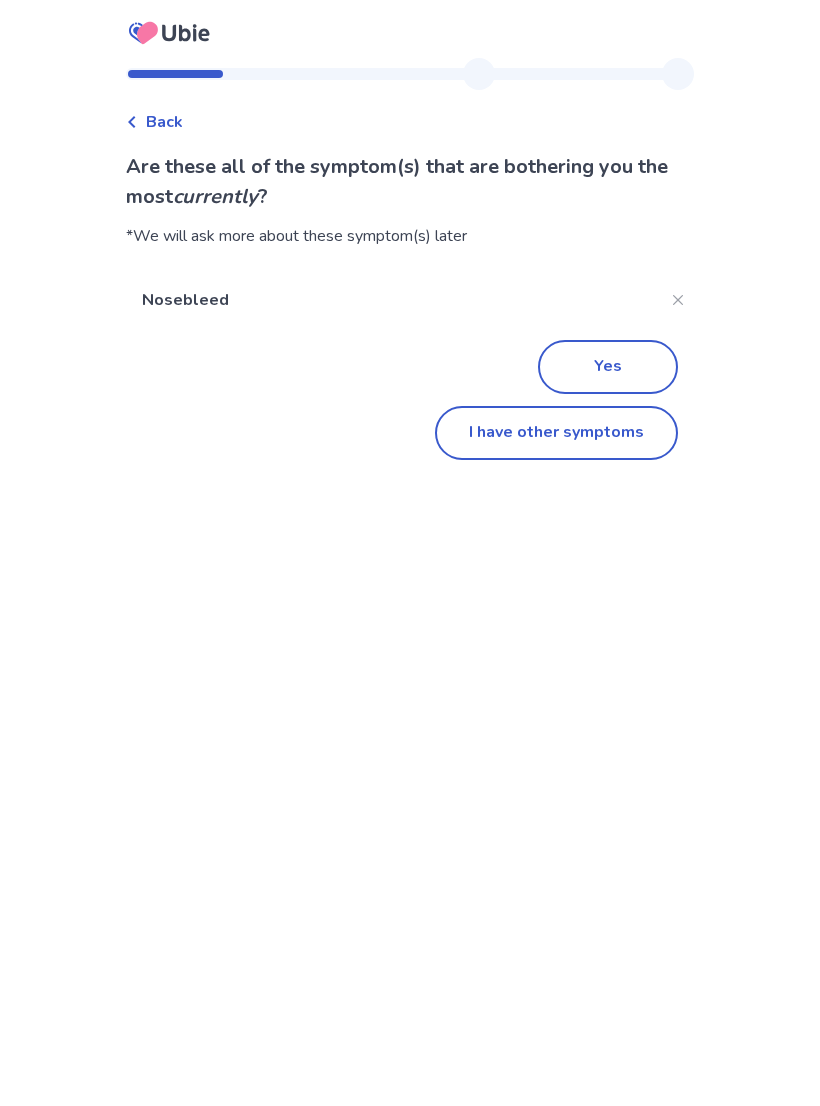 click on "Yes" 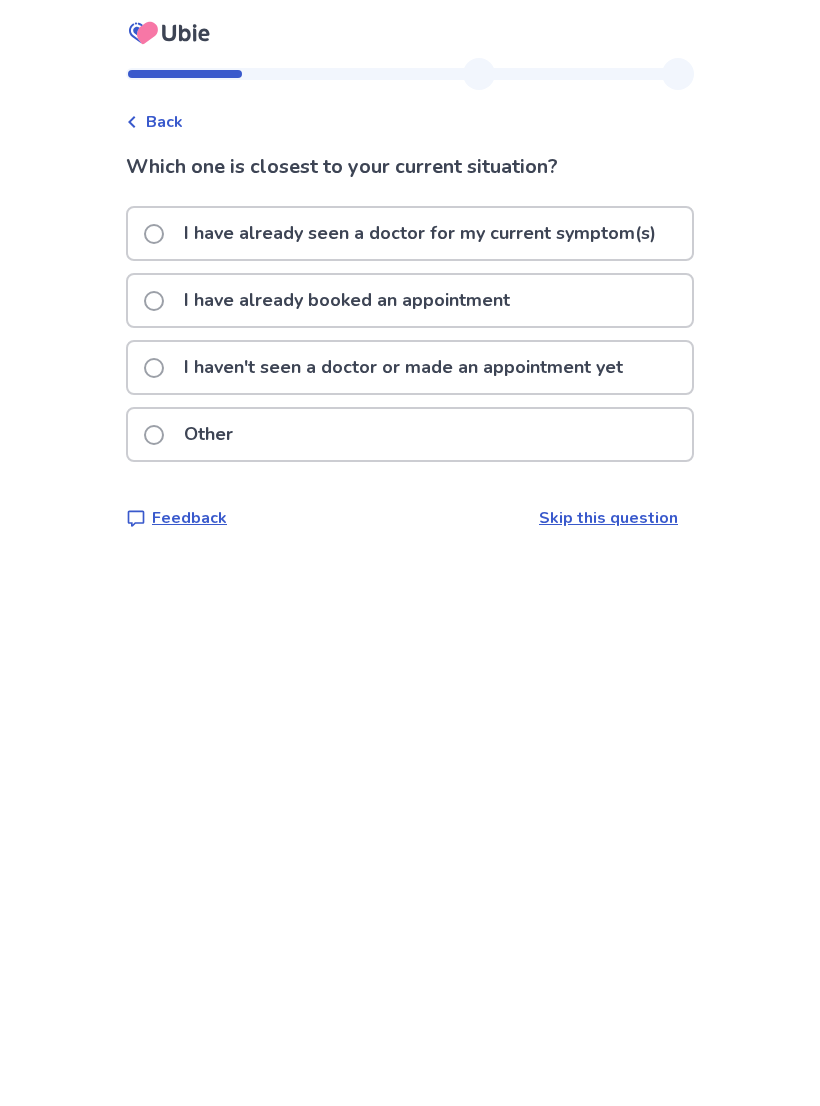 click on "I have already seen a doctor for my current symptom(s)" at bounding box center [420, 233] 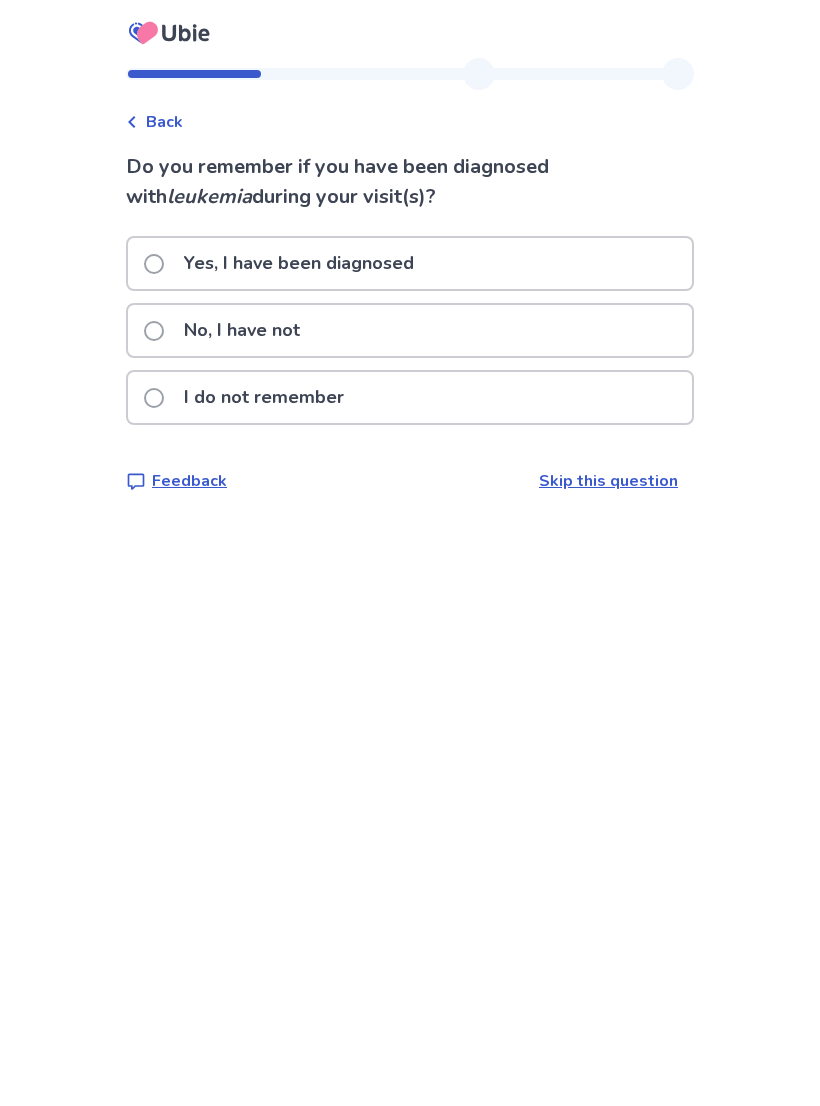 click on "No, I have not" at bounding box center (410, 330) 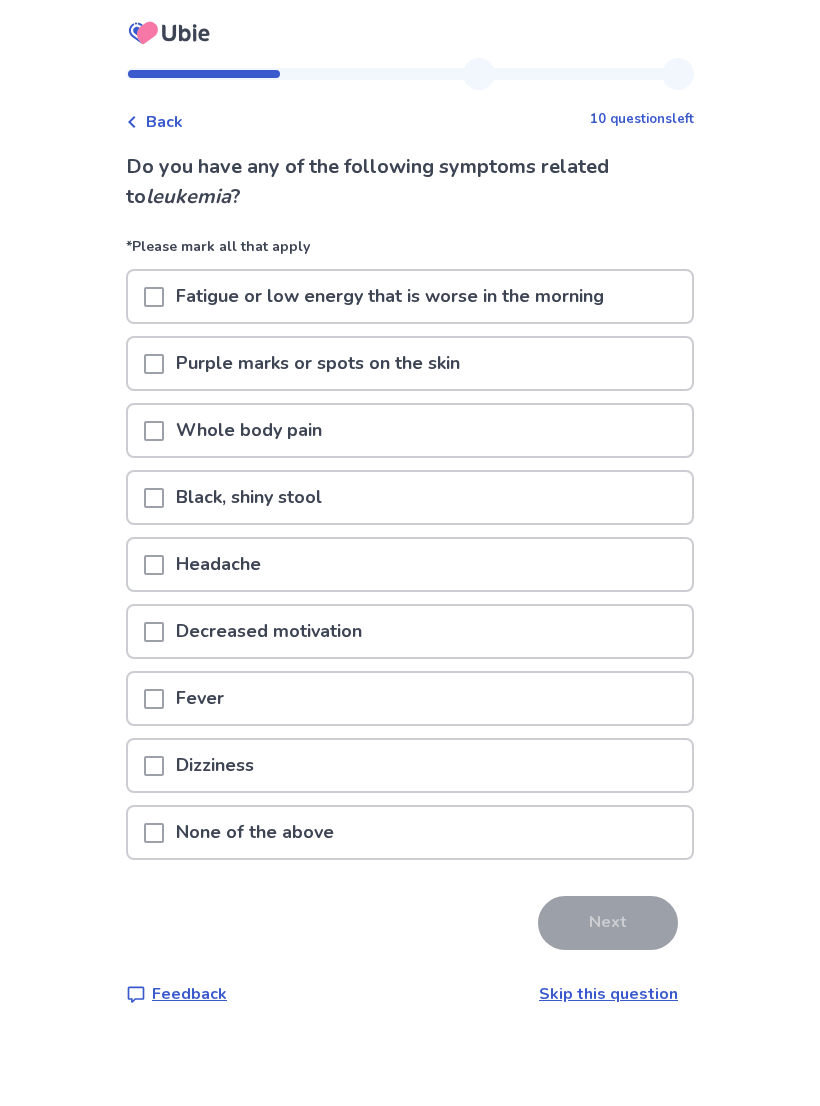 click on "None of the above" at bounding box center (255, 832) 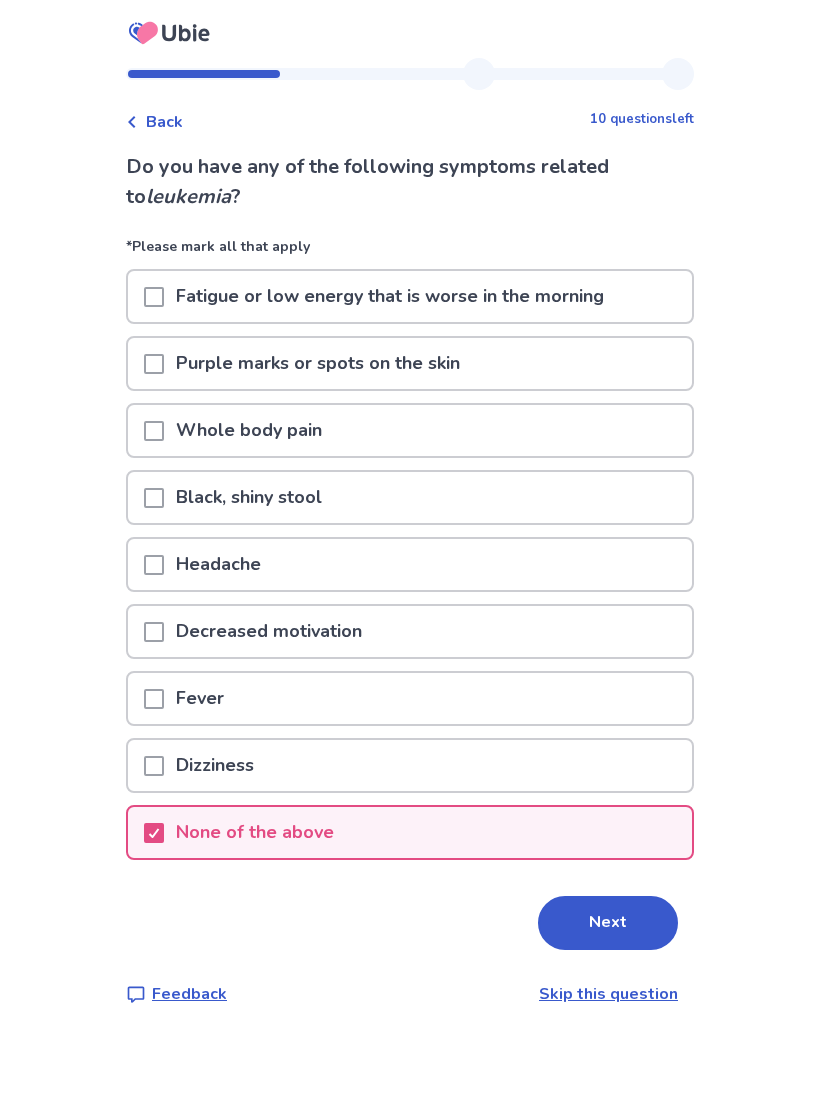 click on "Next" at bounding box center [608, 923] 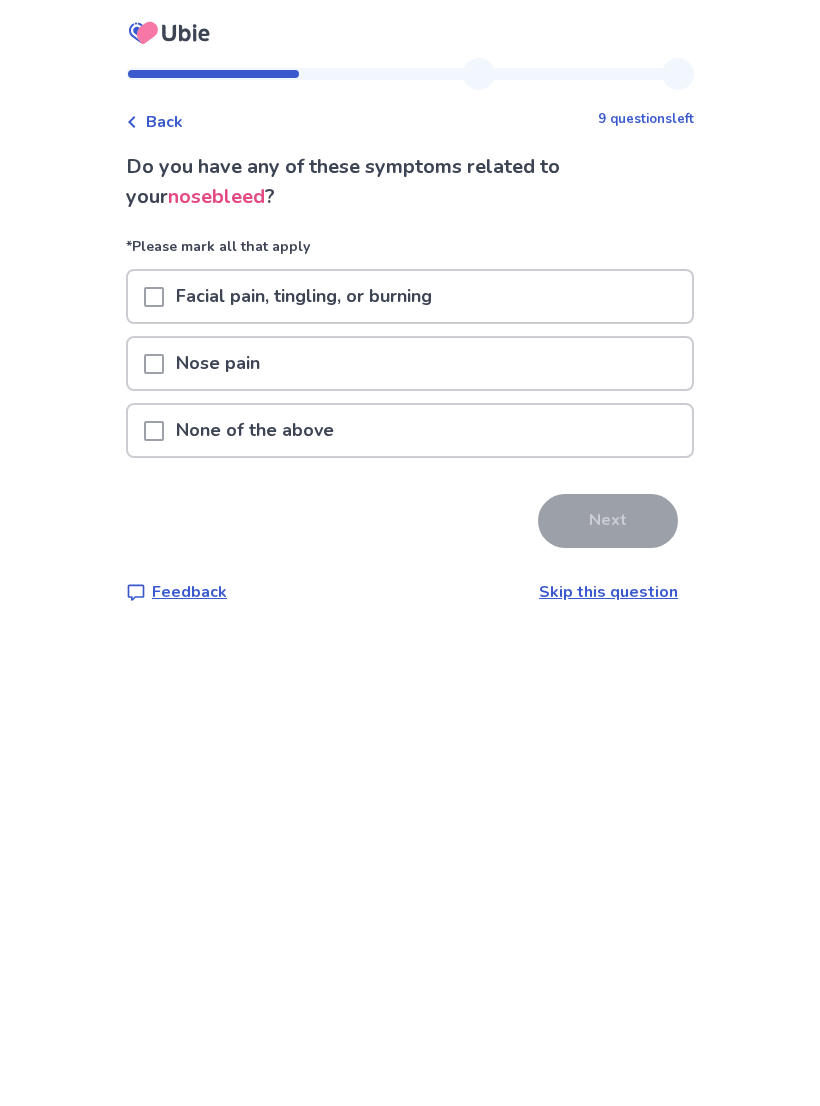 click on "None of the above" at bounding box center (410, 430) 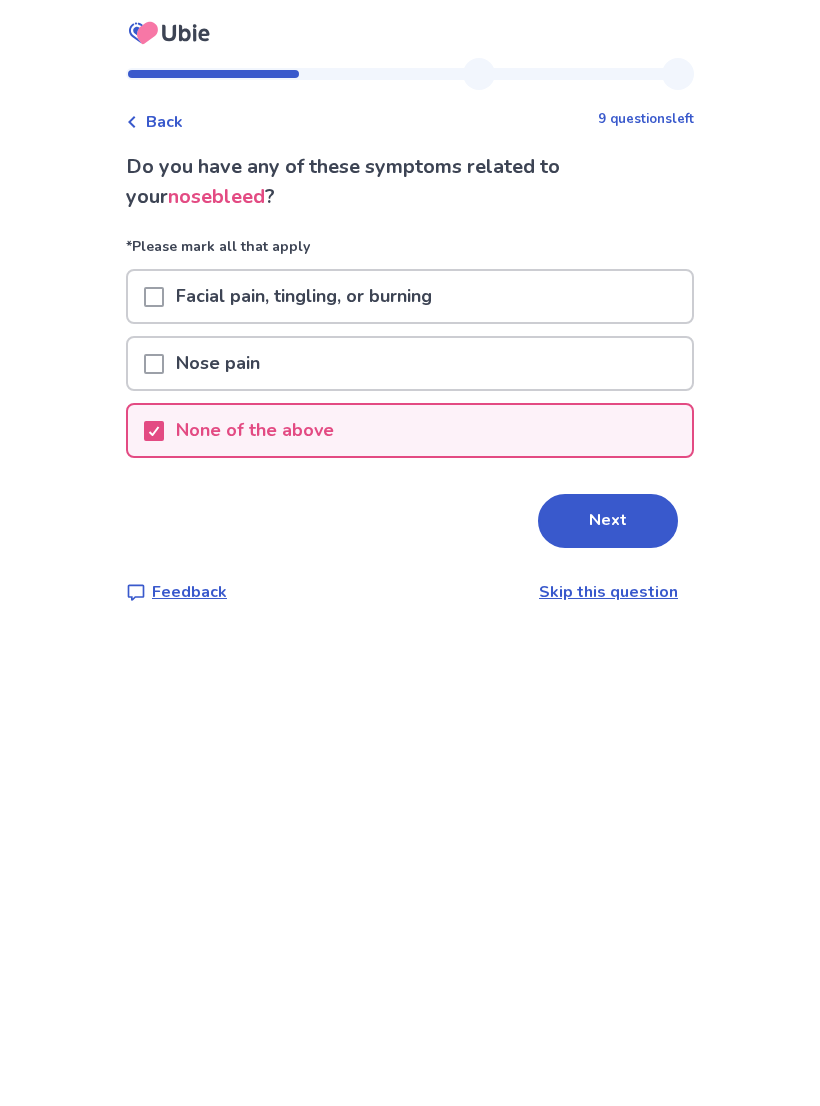 click on "Next" at bounding box center (608, 521) 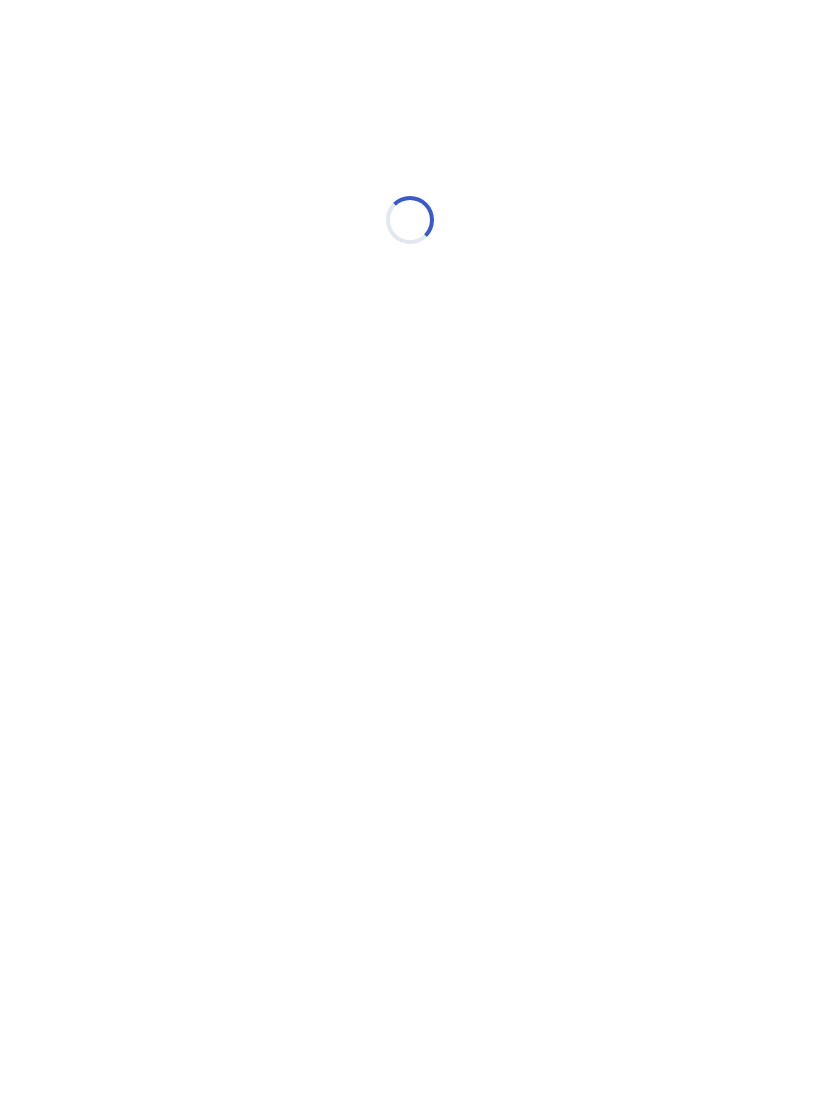 select on "*" 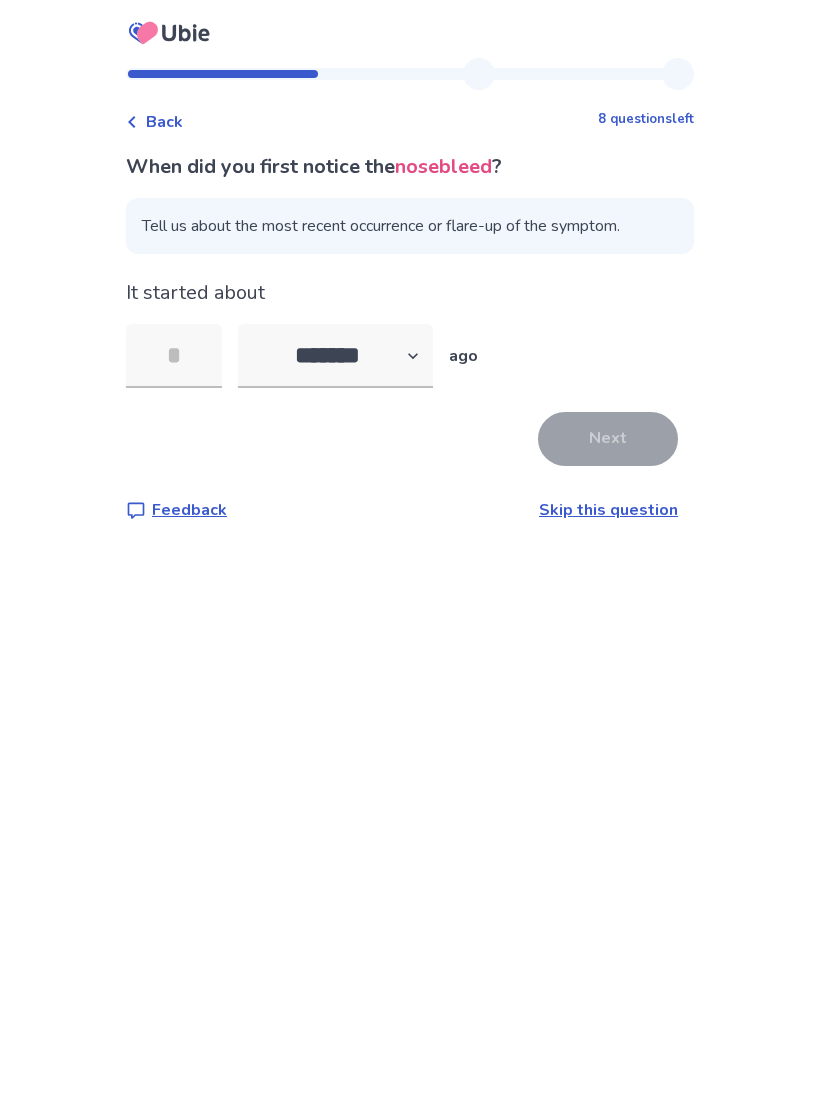 click at bounding box center [174, 356] 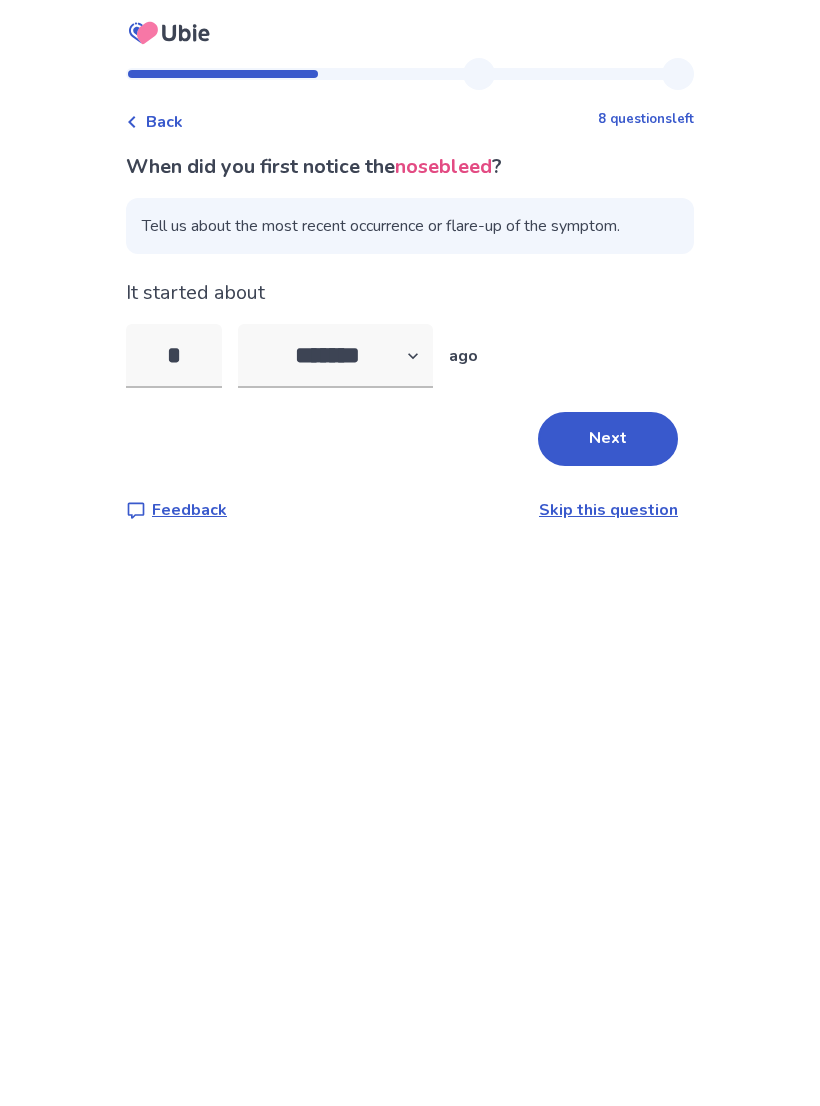 click on "Next" at bounding box center (608, 439) 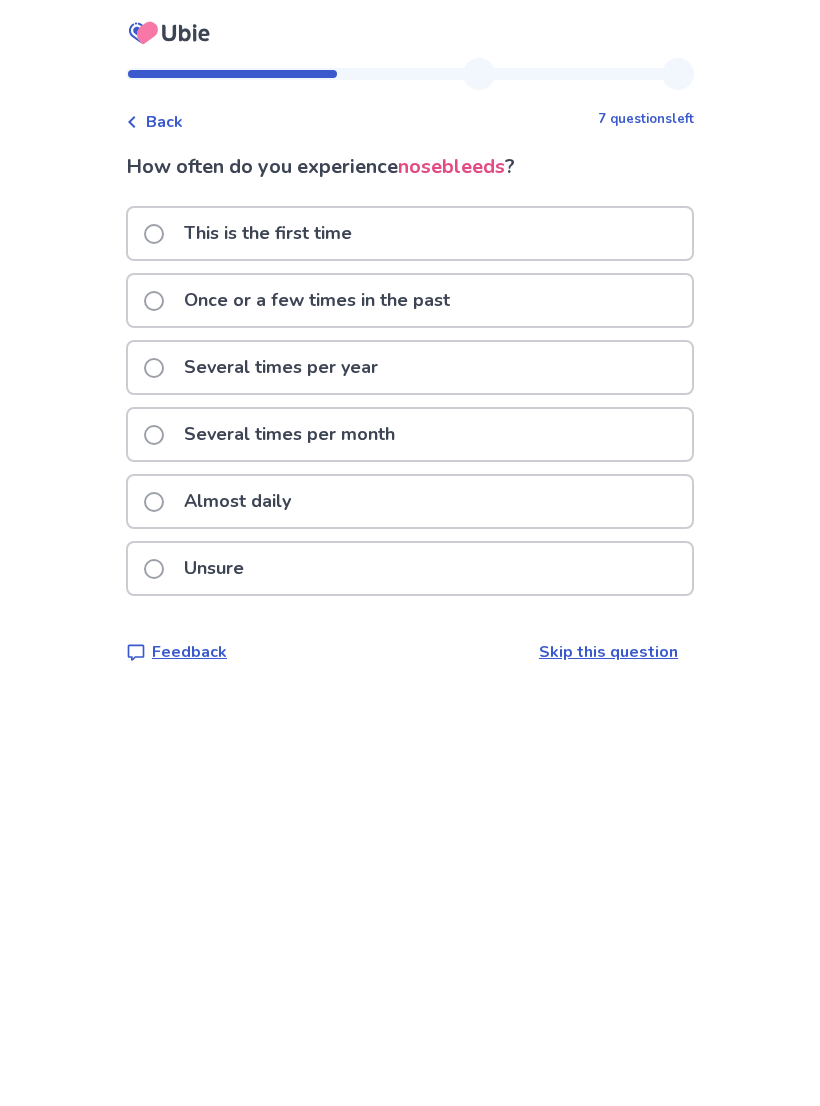click on "Several times per year" at bounding box center [281, 367] 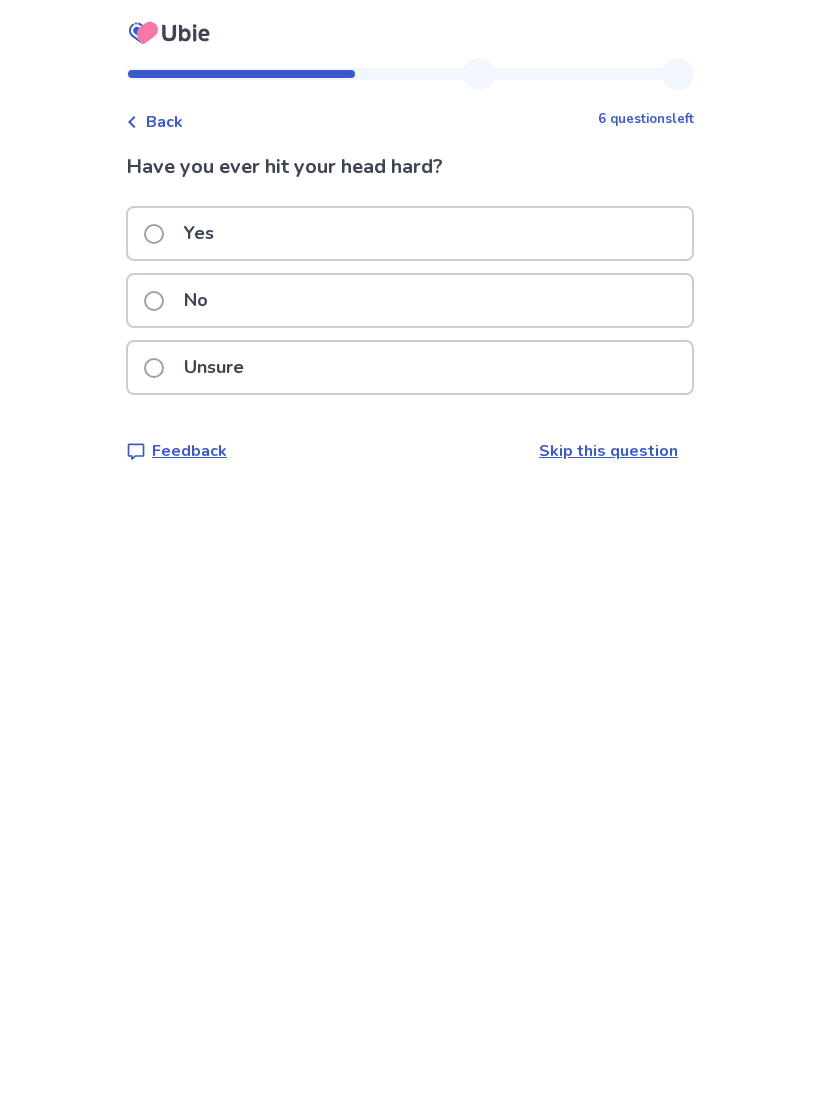 click on "No" at bounding box center (410, 300) 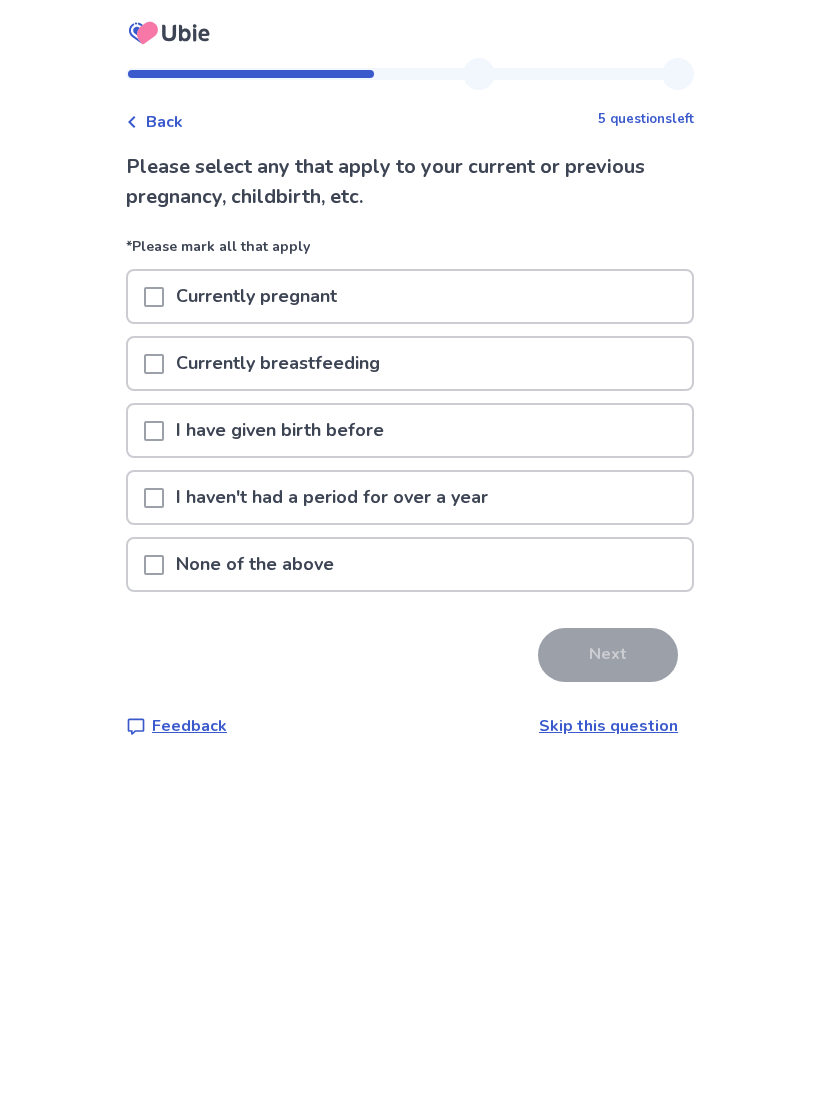 click on "I have given birth before" at bounding box center (410, 430) 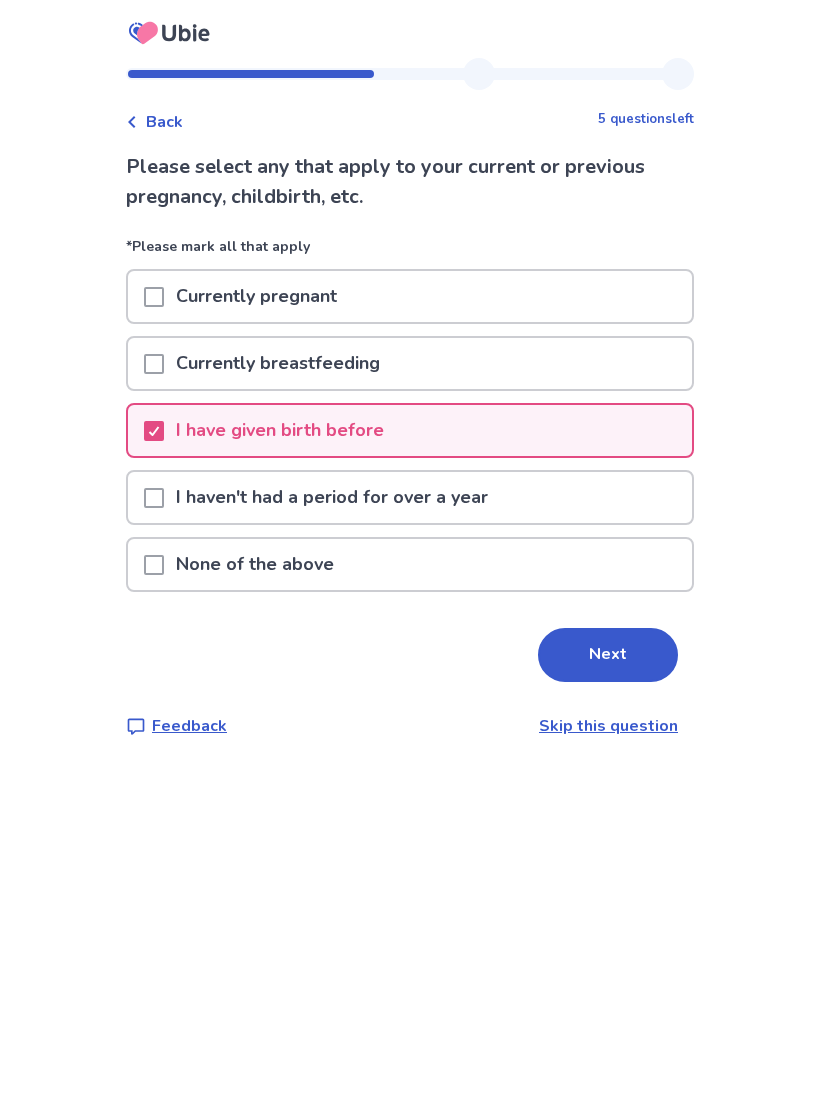click on "Next" at bounding box center (608, 655) 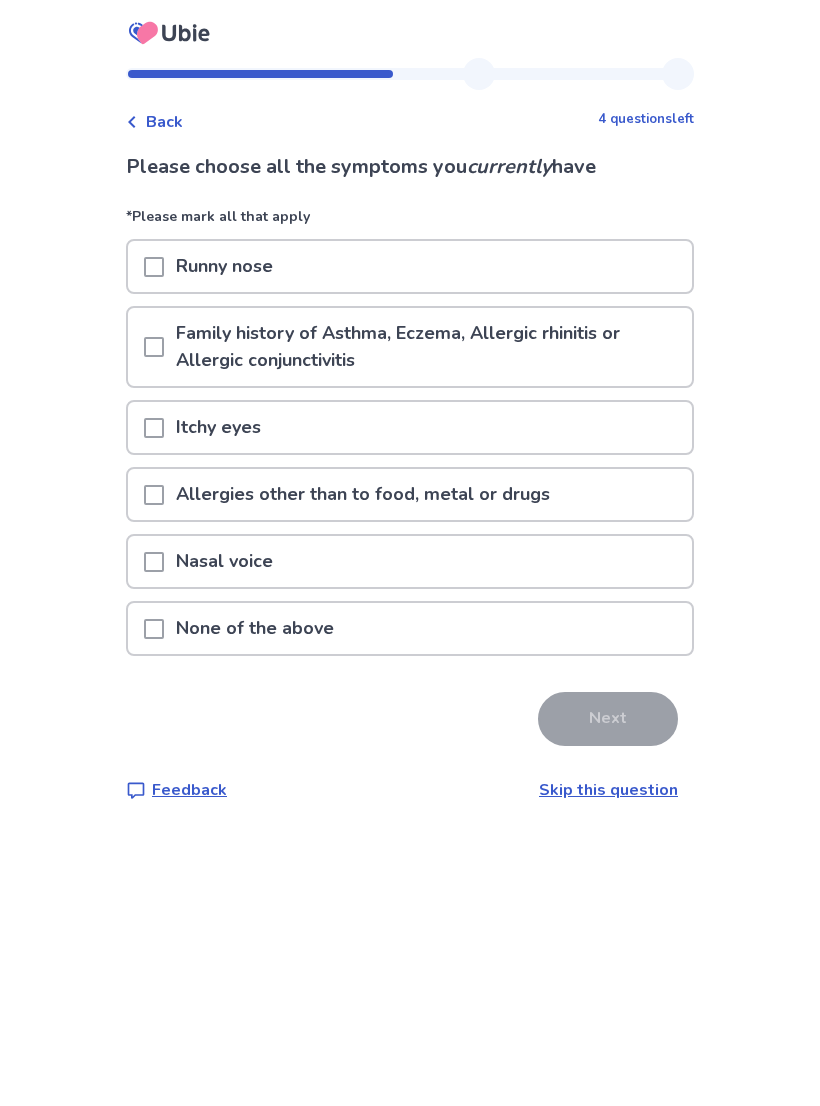 click on "None of the above" at bounding box center (410, 628) 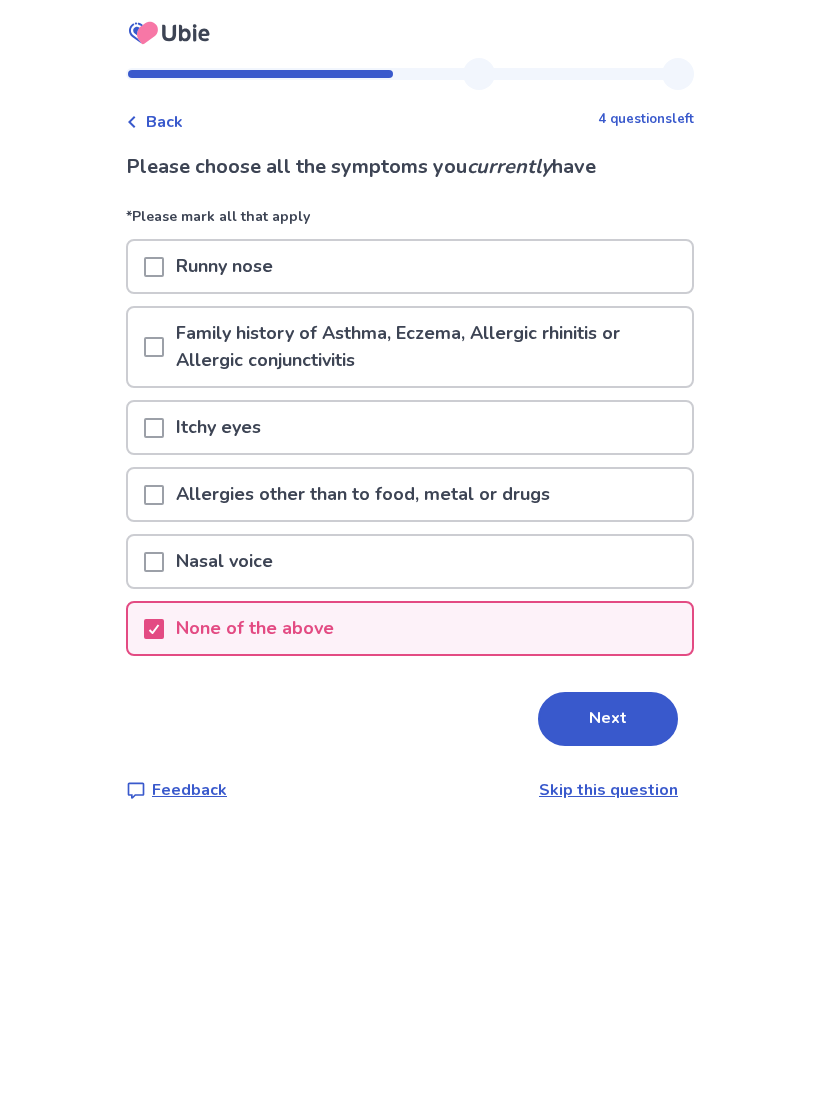 click on "Next" at bounding box center (608, 719) 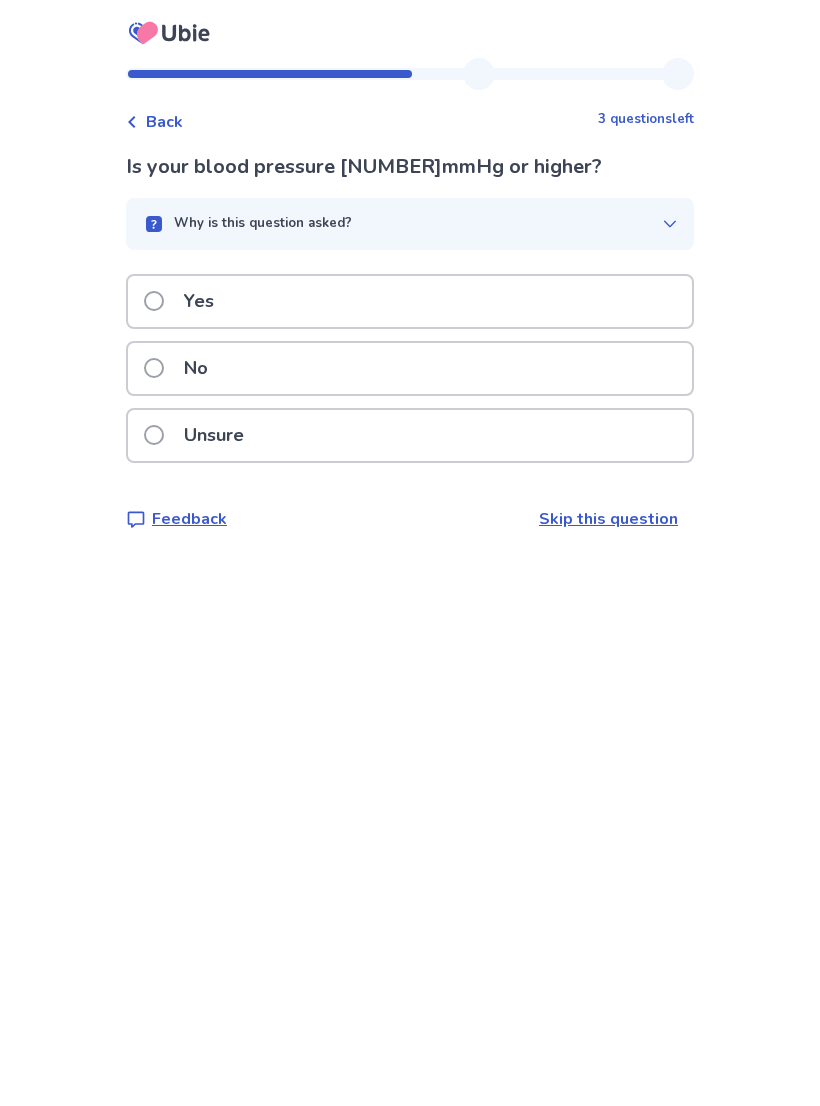 click on "No" at bounding box center [410, 368] 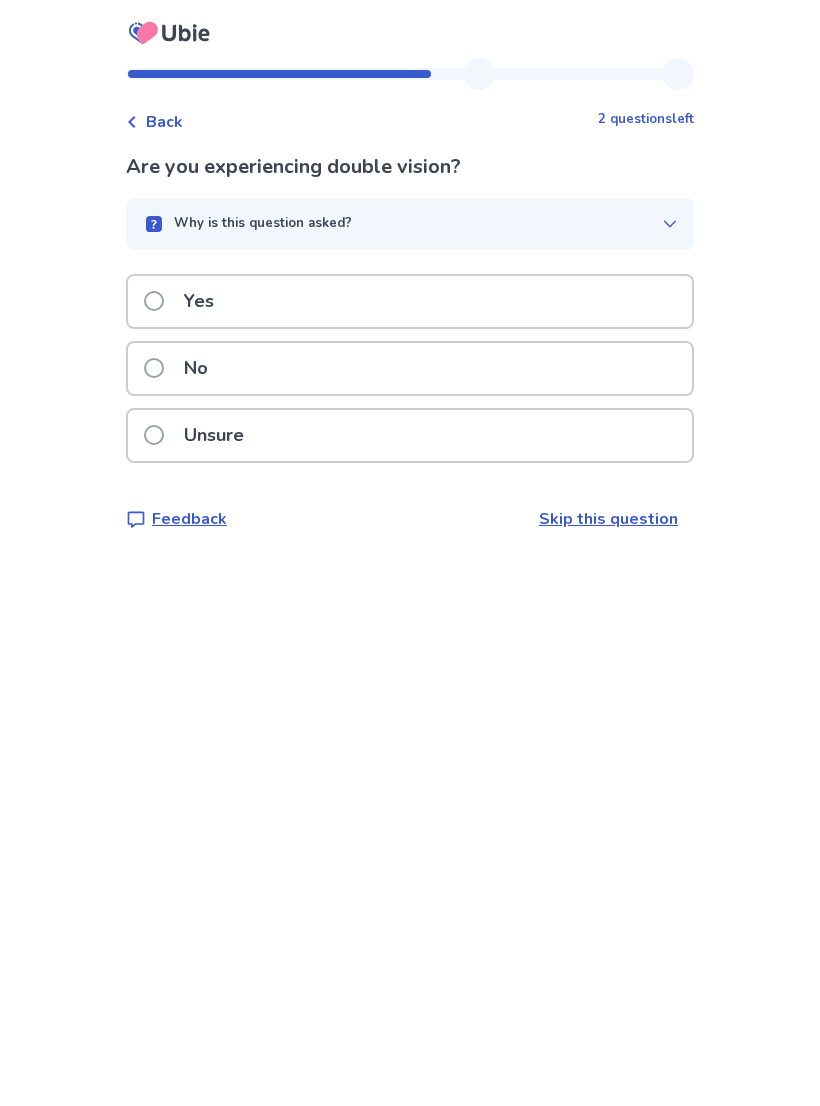click on "No" at bounding box center (410, 368) 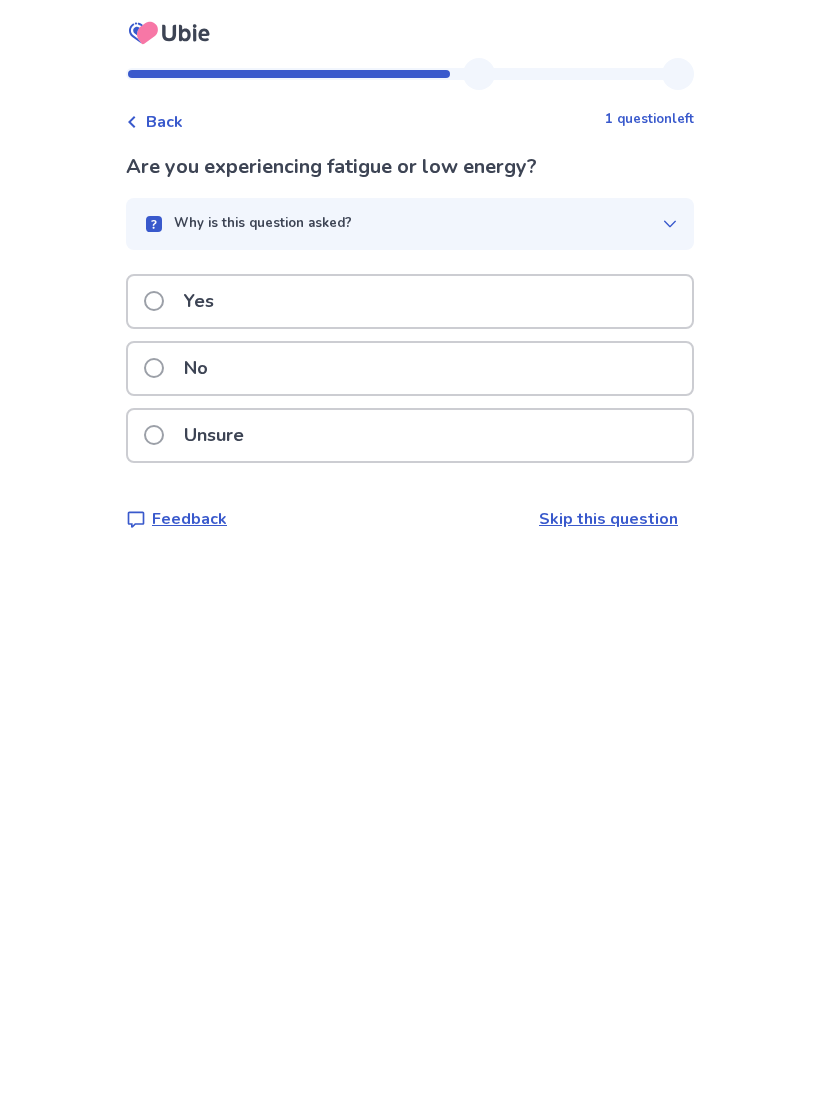 click on "No" at bounding box center (410, 368) 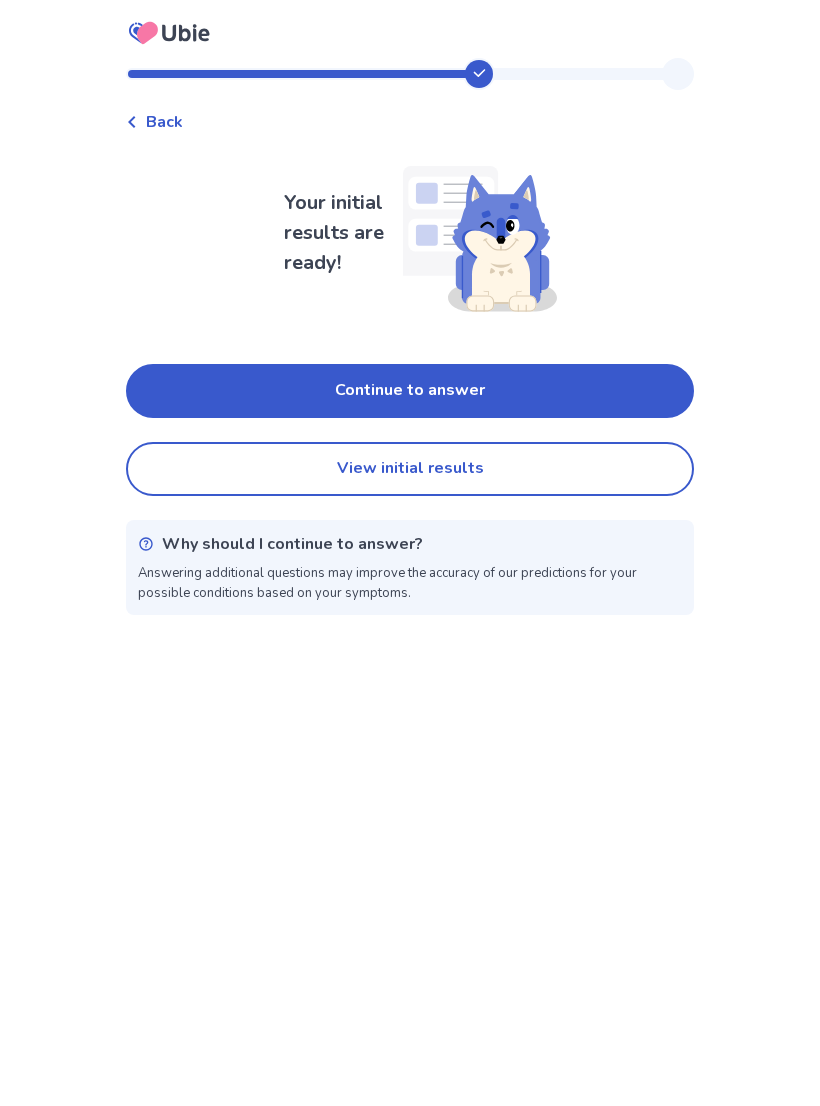click on "Continue to answer" at bounding box center (410, 391) 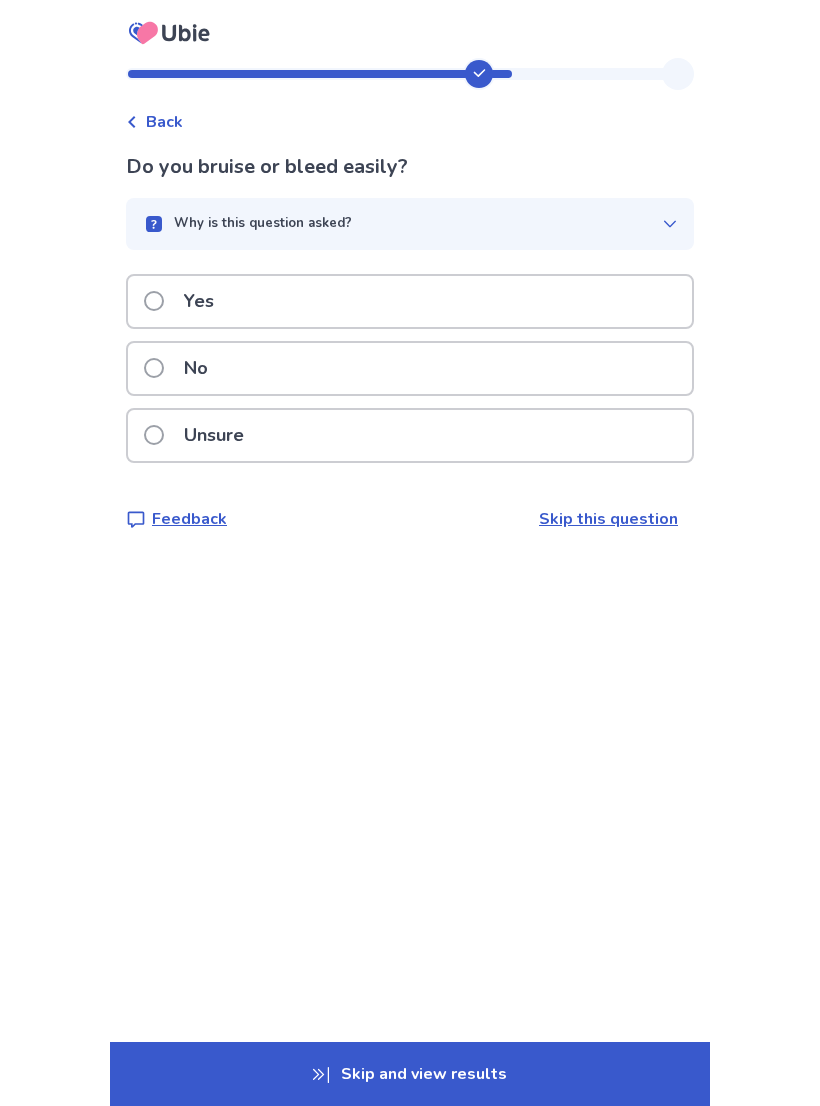 click on "Yes" at bounding box center (410, 301) 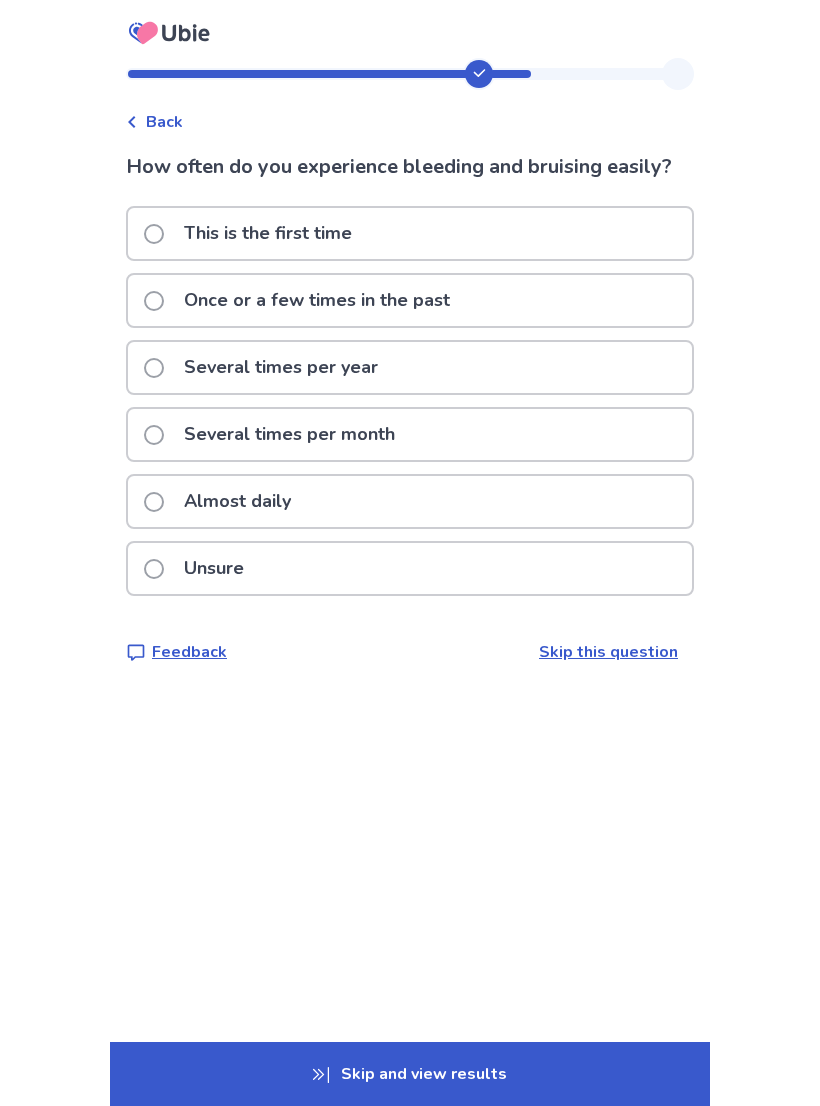 click on "Once or a few times in the past" at bounding box center [410, 300] 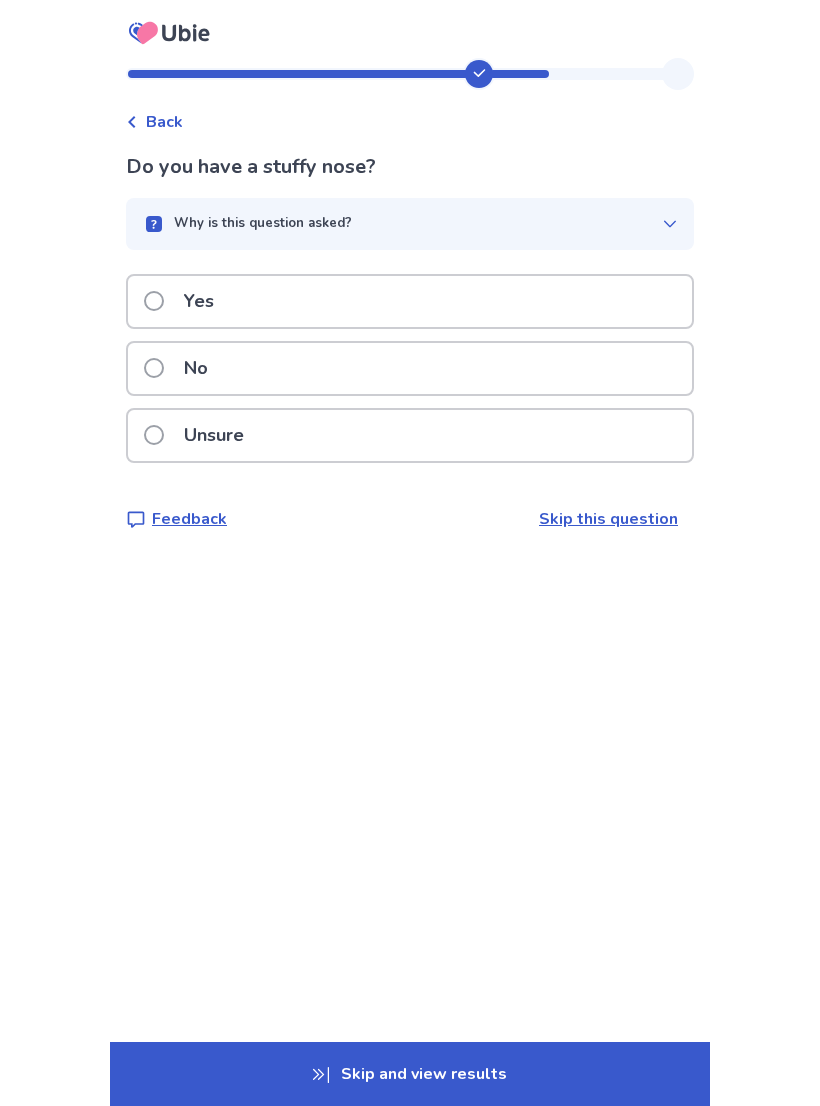 click on "No" at bounding box center [410, 368] 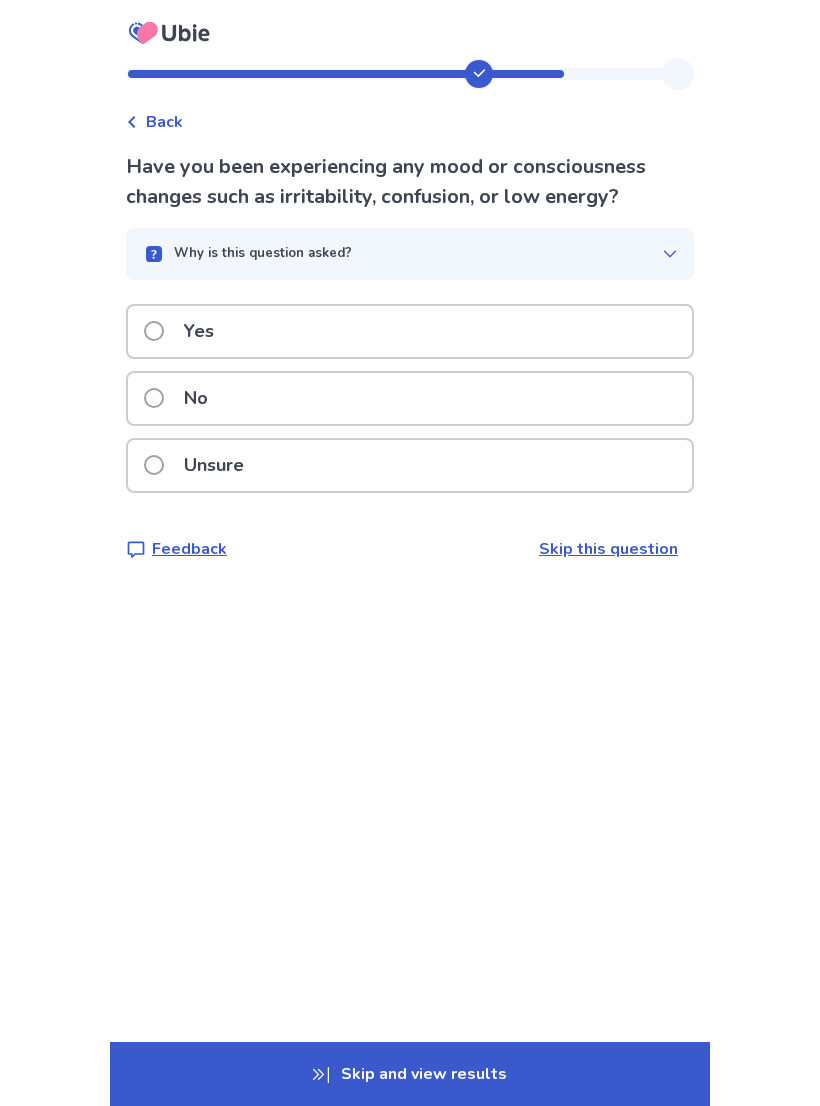 click on "No" at bounding box center [410, 398] 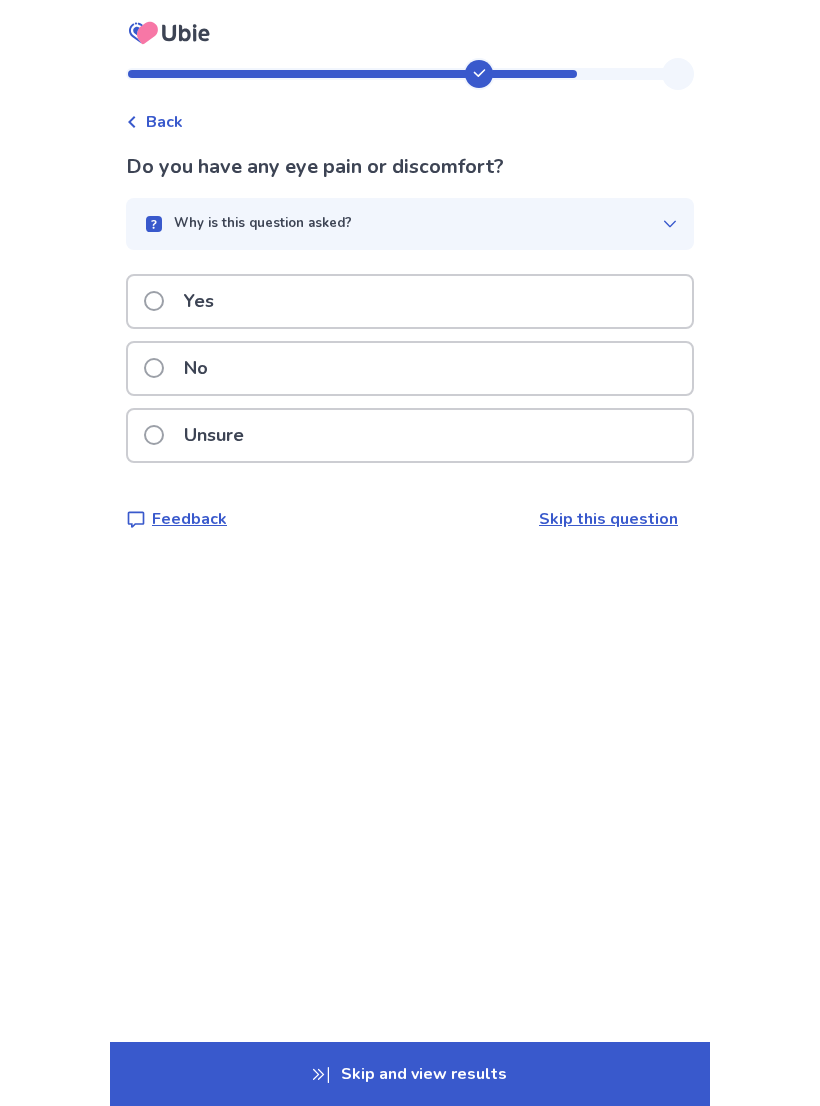 click on "No" at bounding box center [410, 368] 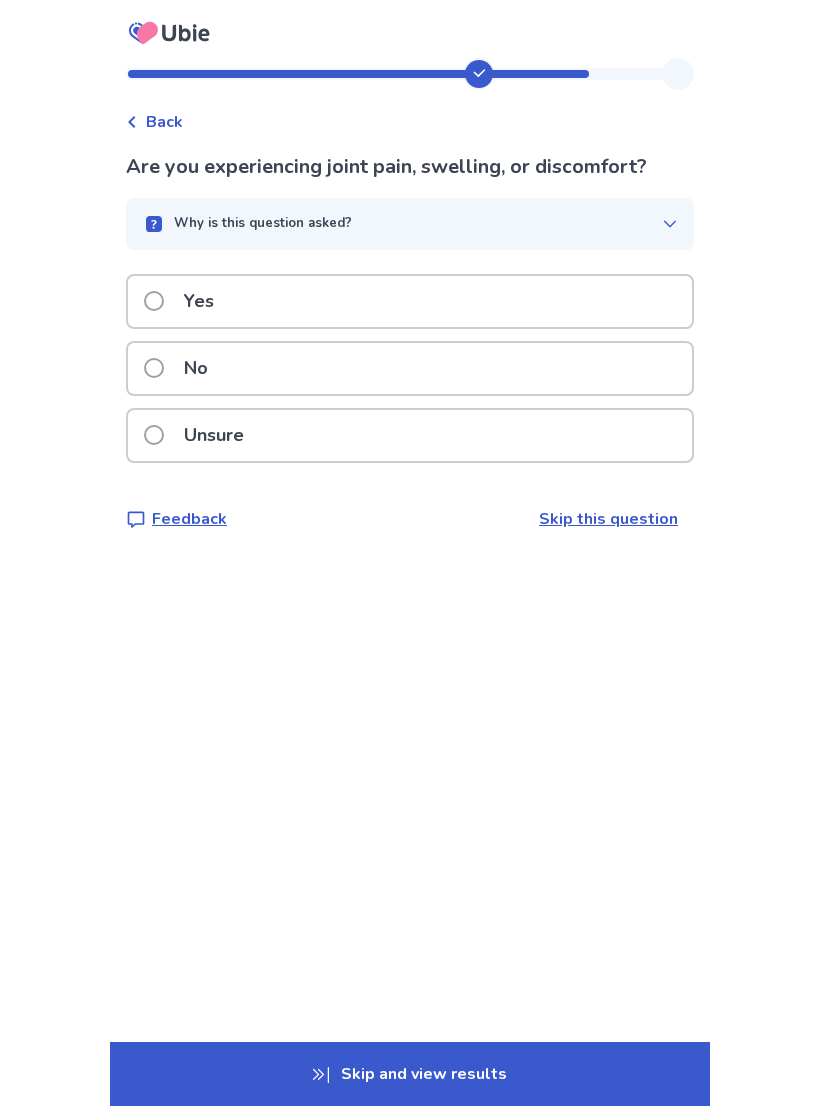 click on "No" at bounding box center (410, 368) 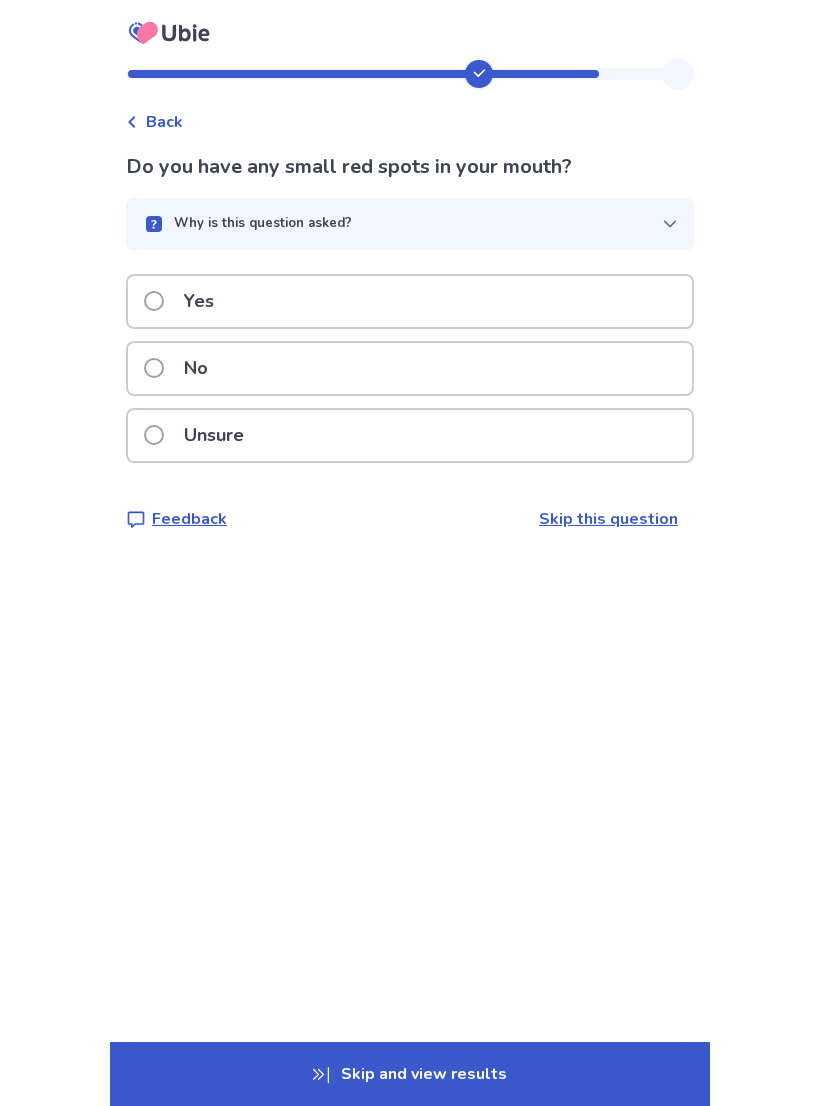 click on "Unsure" at bounding box center (410, 435) 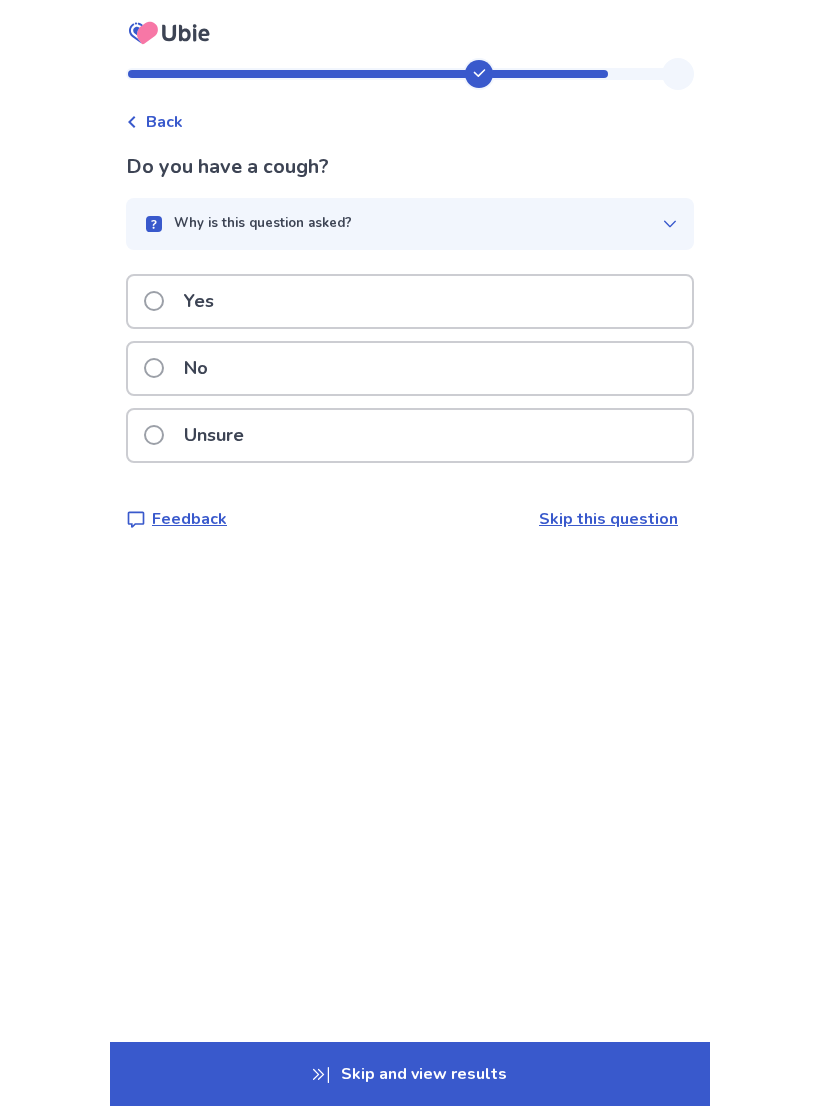click on "No" at bounding box center [410, 368] 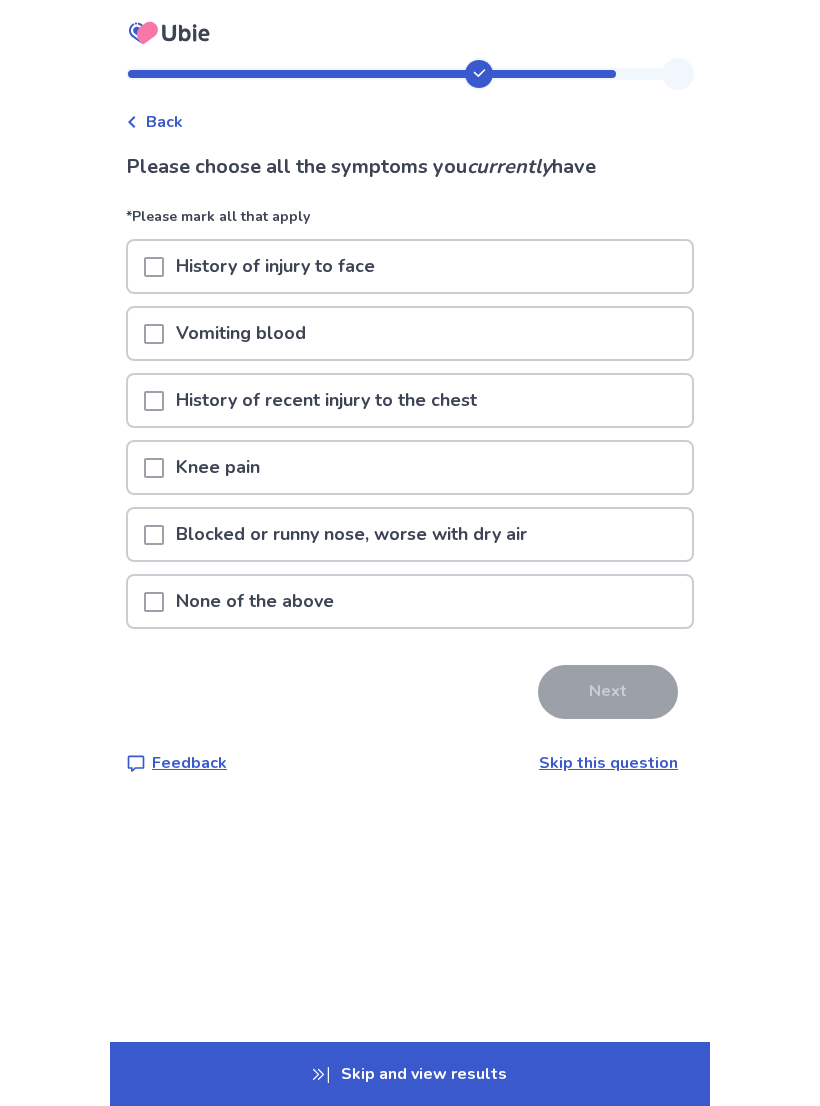 click on "None of the above" at bounding box center (410, 601) 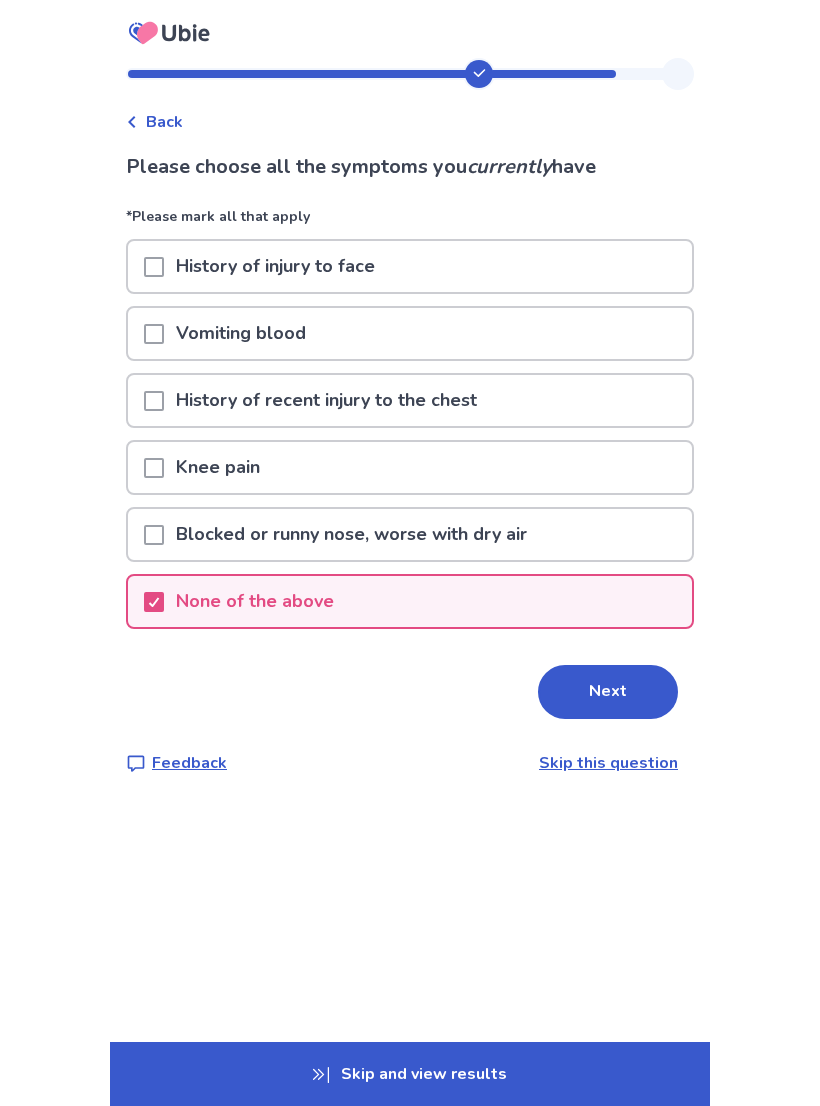 click on "Next" at bounding box center (608, 692) 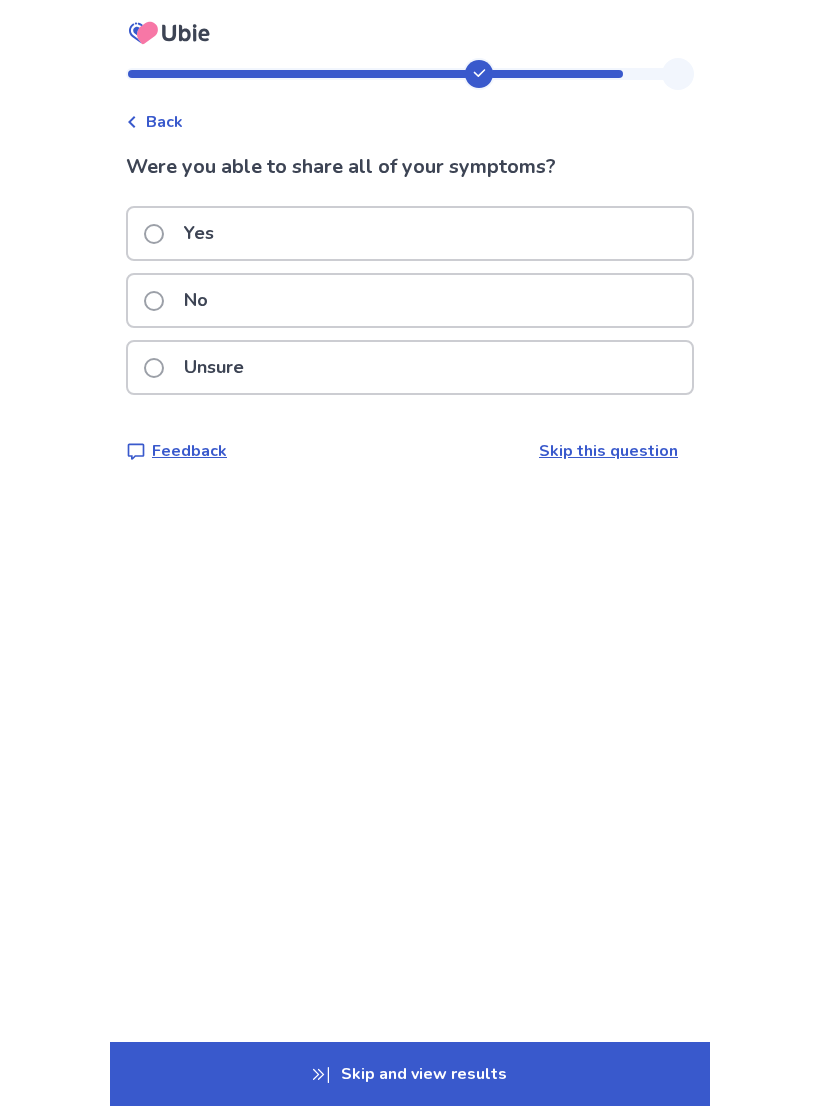 click on "Yes" at bounding box center [410, 233] 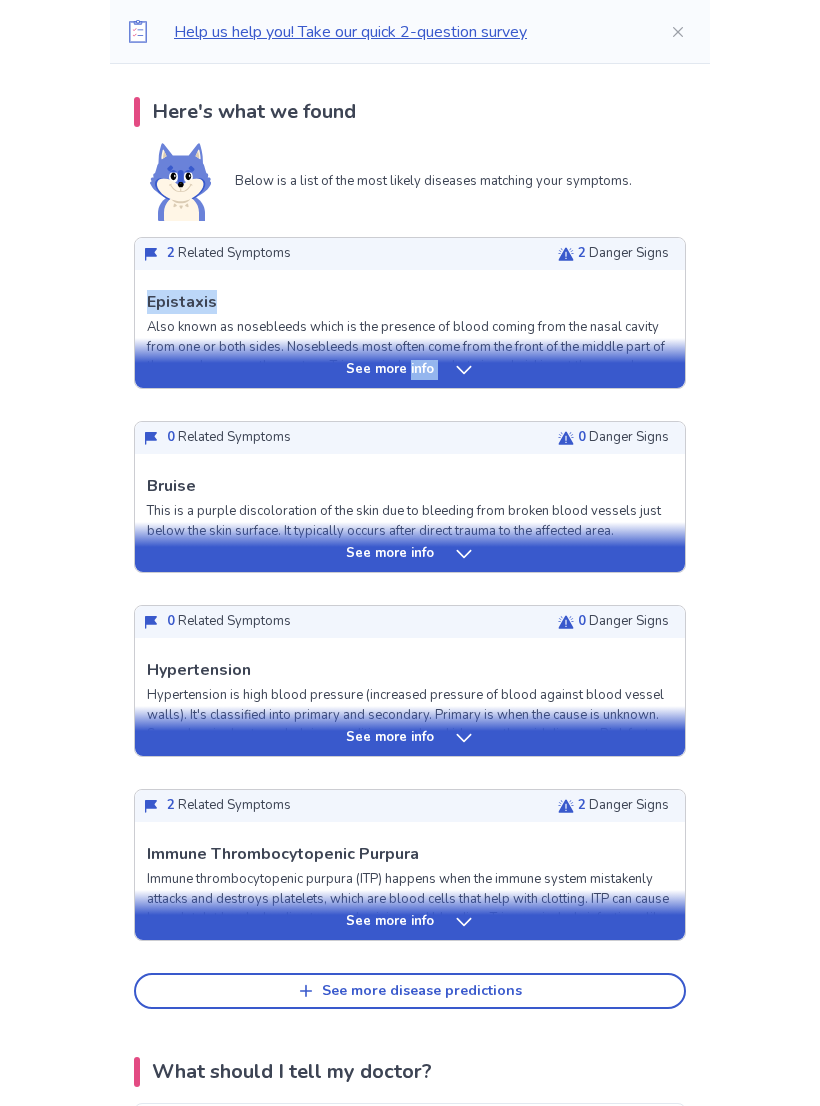 scroll, scrollTop: 397, scrollLeft: 0, axis: vertical 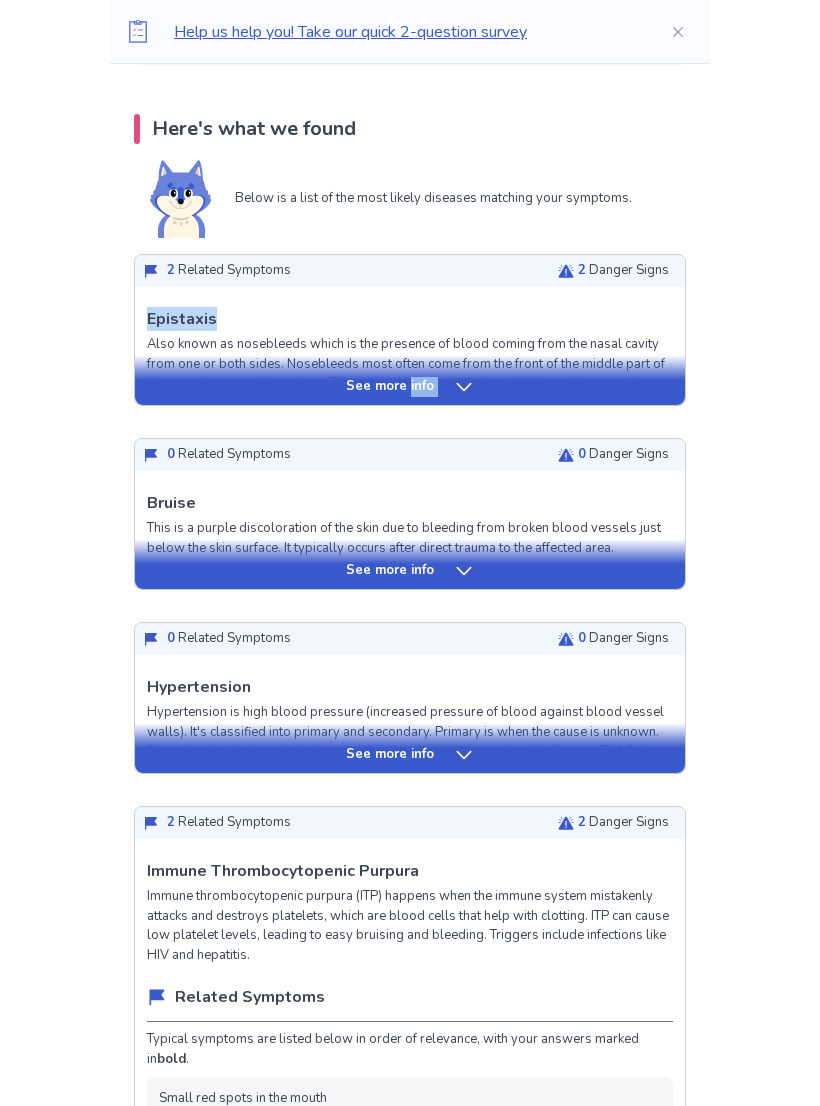 click on "See more info" at bounding box center (410, 756) 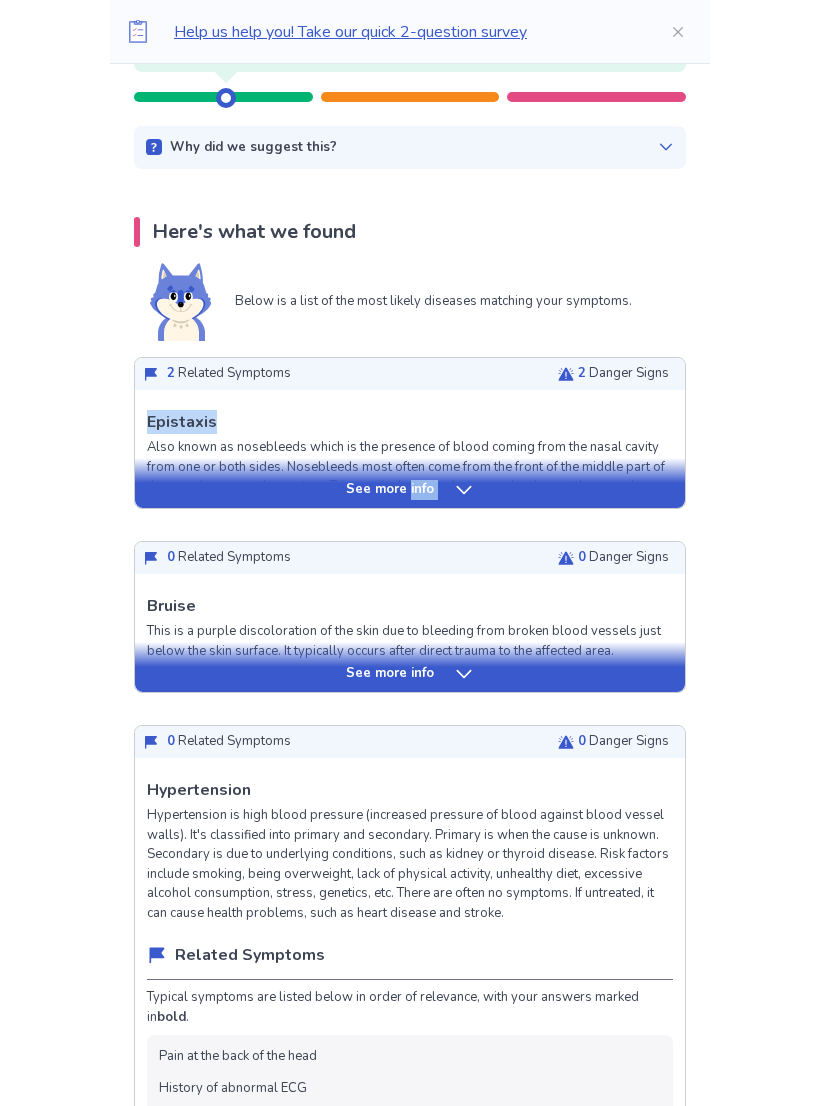 scroll, scrollTop: 264, scrollLeft: 0, axis: vertical 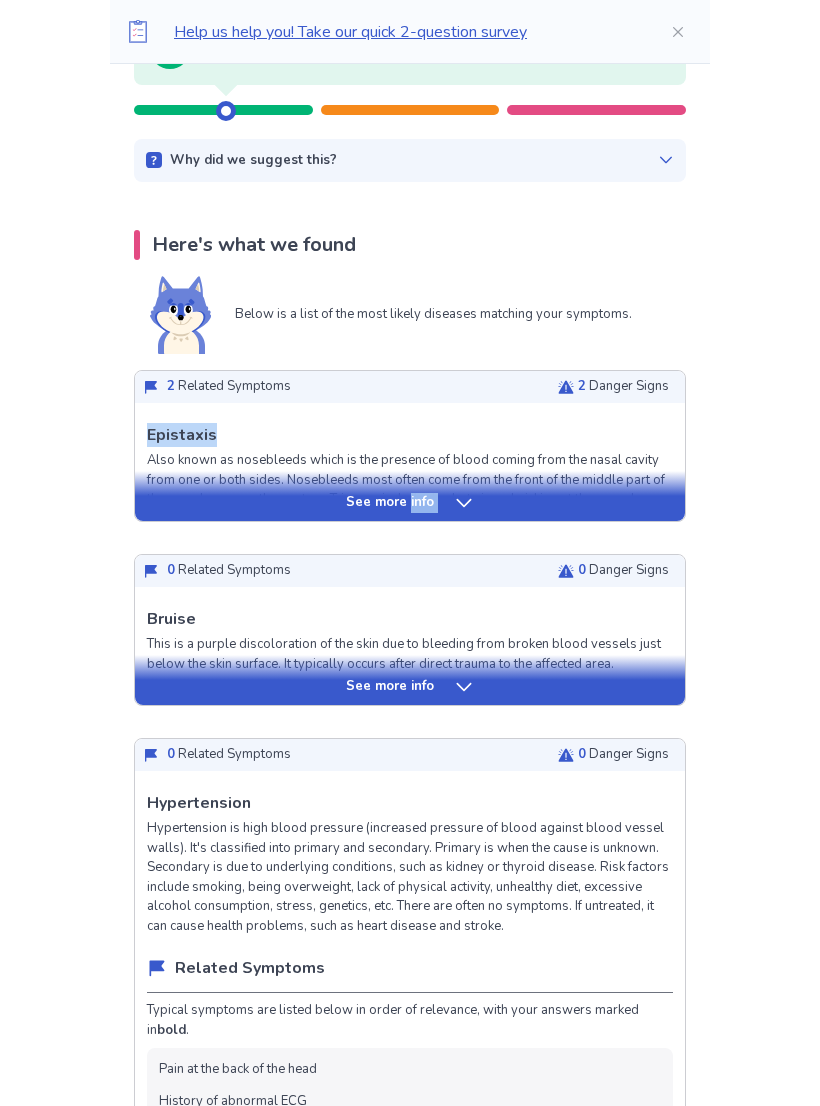 click on "See more info" at bounding box center [410, 503] 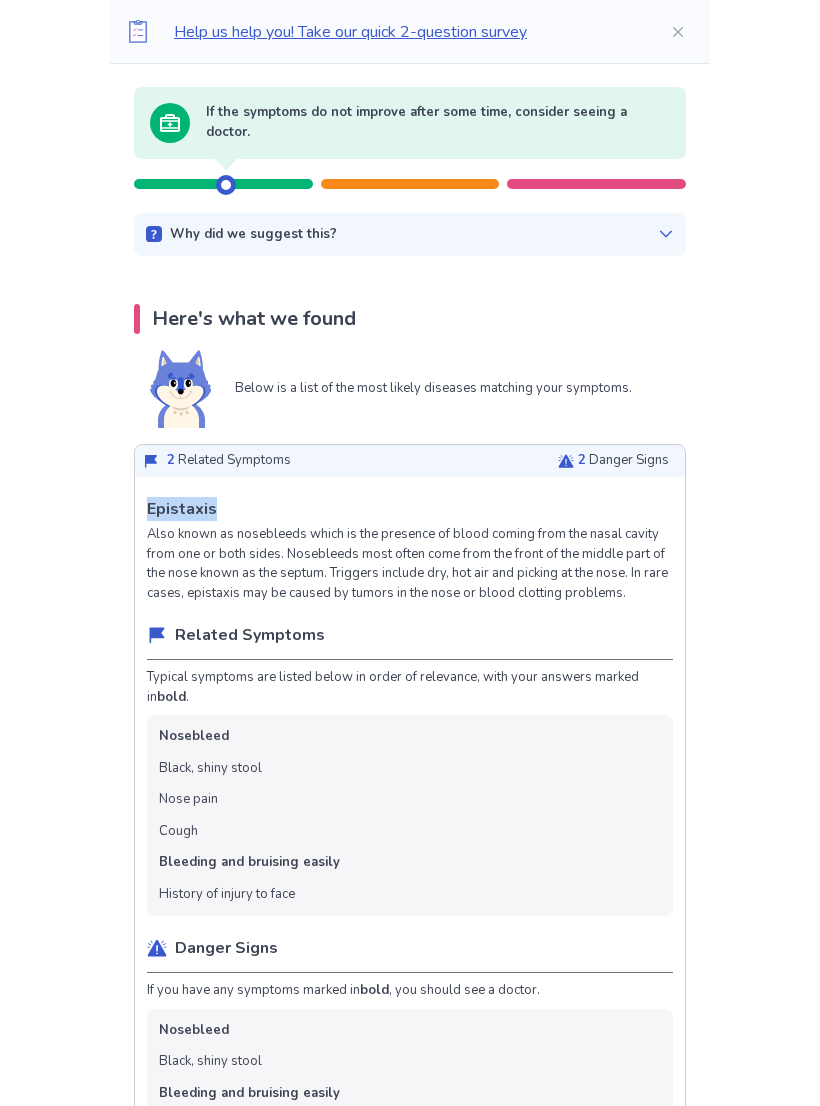 scroll, scrollTop: 0, scrollLeft: 0, axis: both 